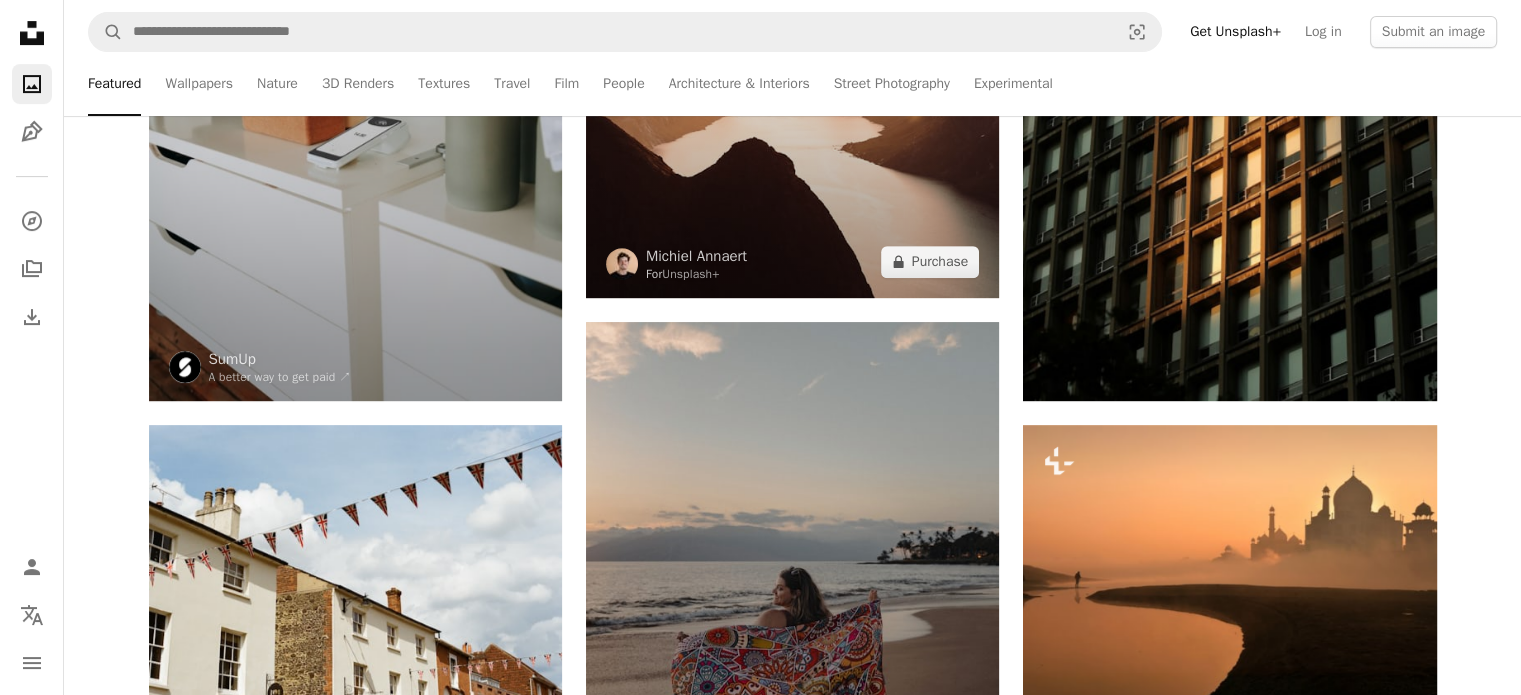 scroll, scrollTop: 1100, scrollLeft: 0, axis: vertical 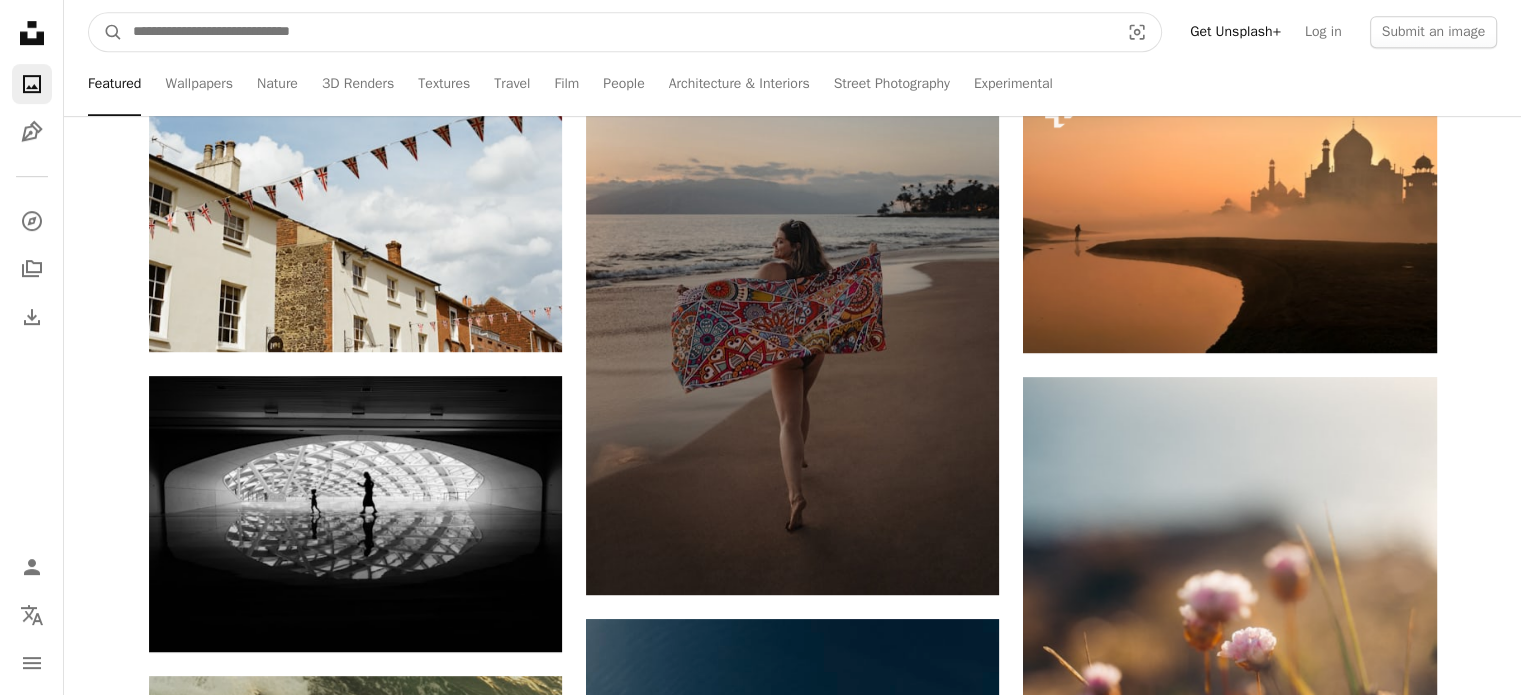 click at bounding box center [618, 32] 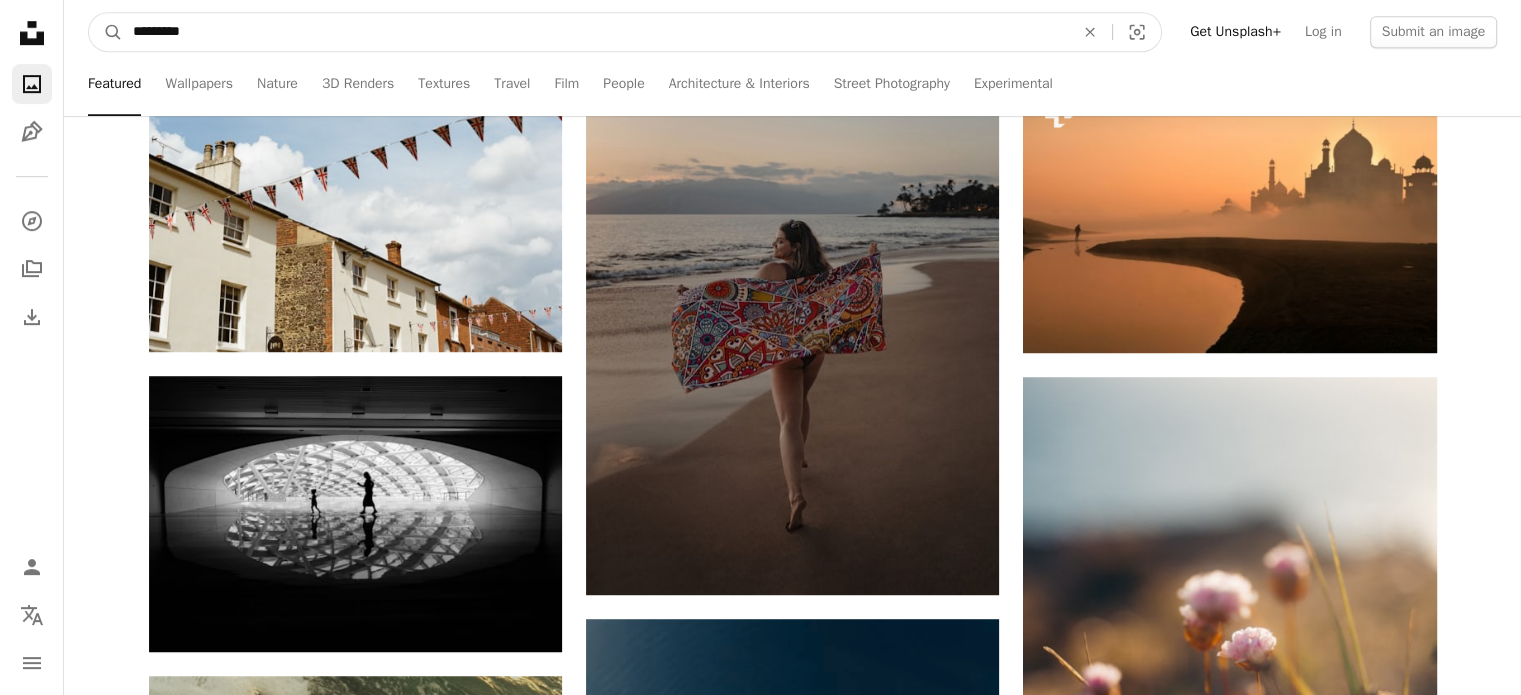 type on "*********" 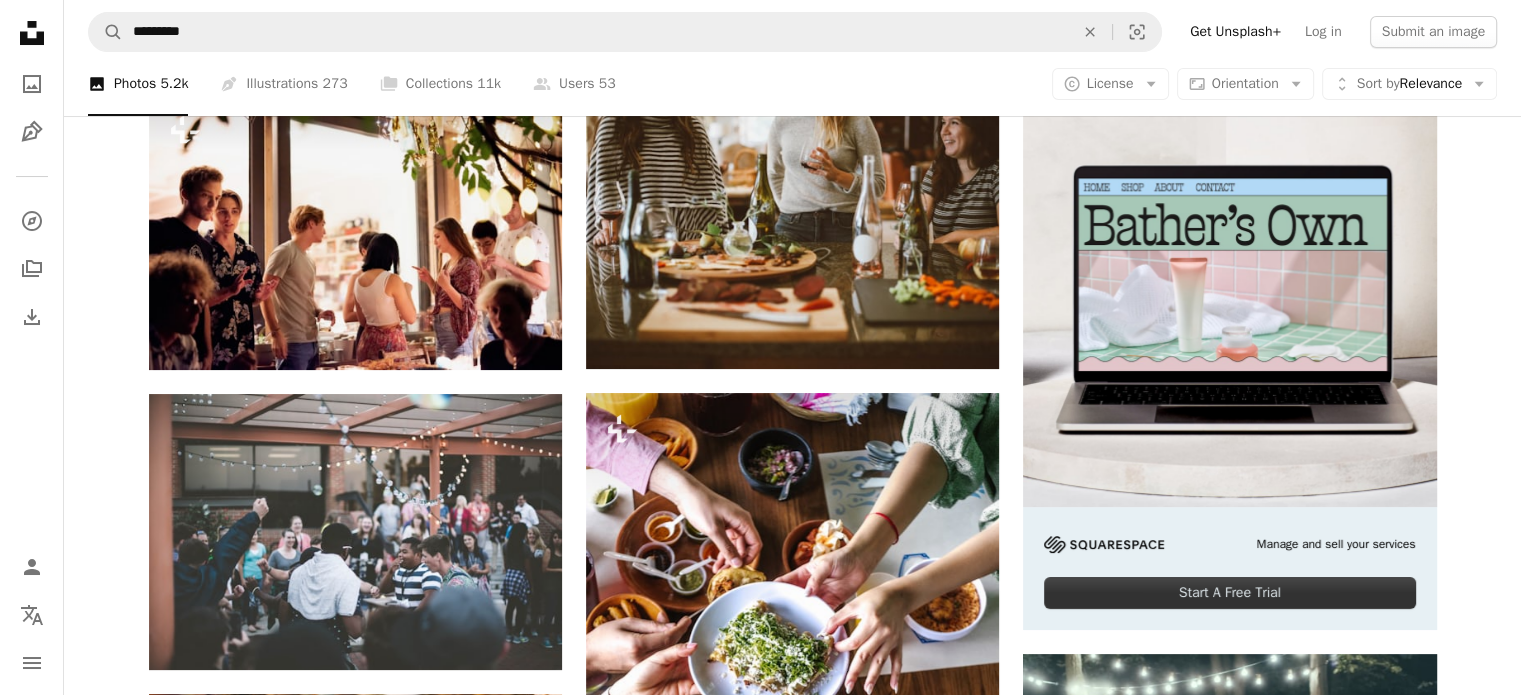 scroll, scrollTop: 200, scrollLeft: 0, axis: vertical 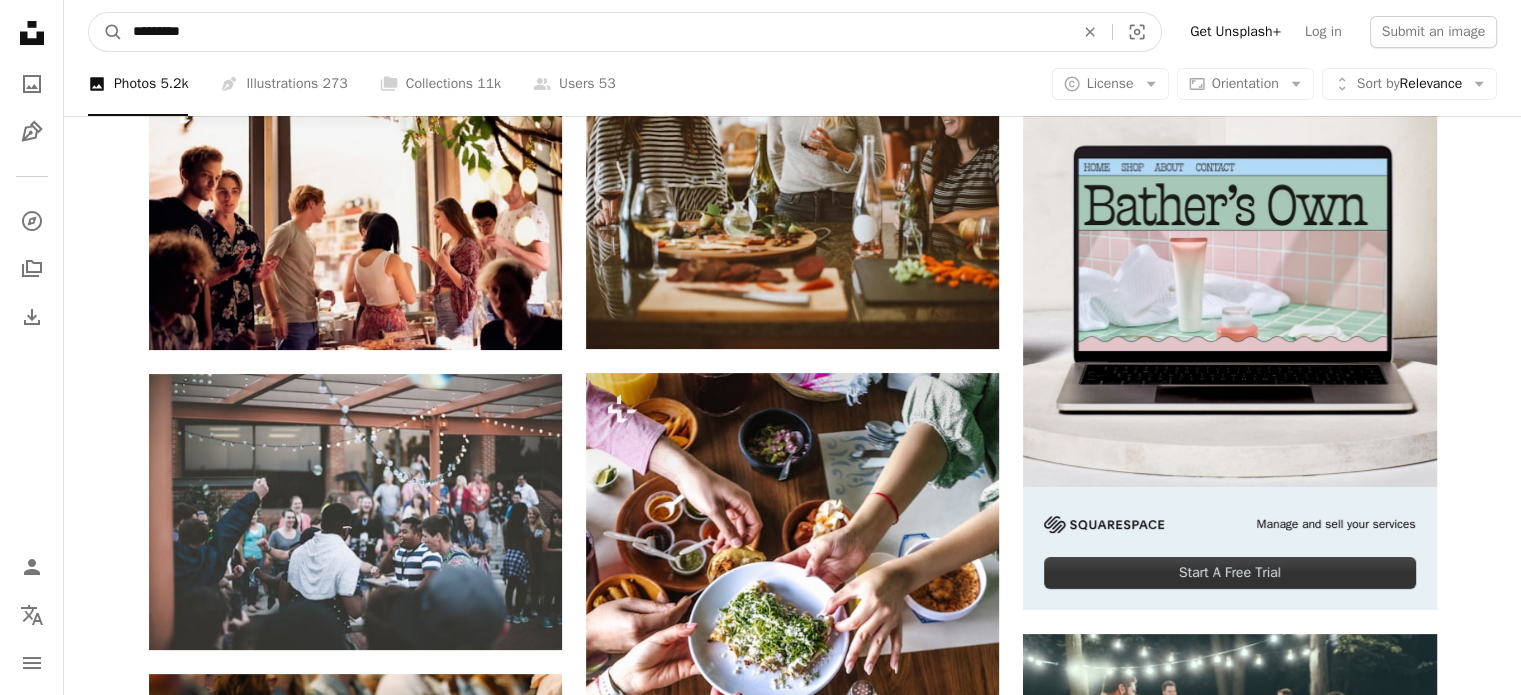 click on "*********" at bounding box center (595, 32) 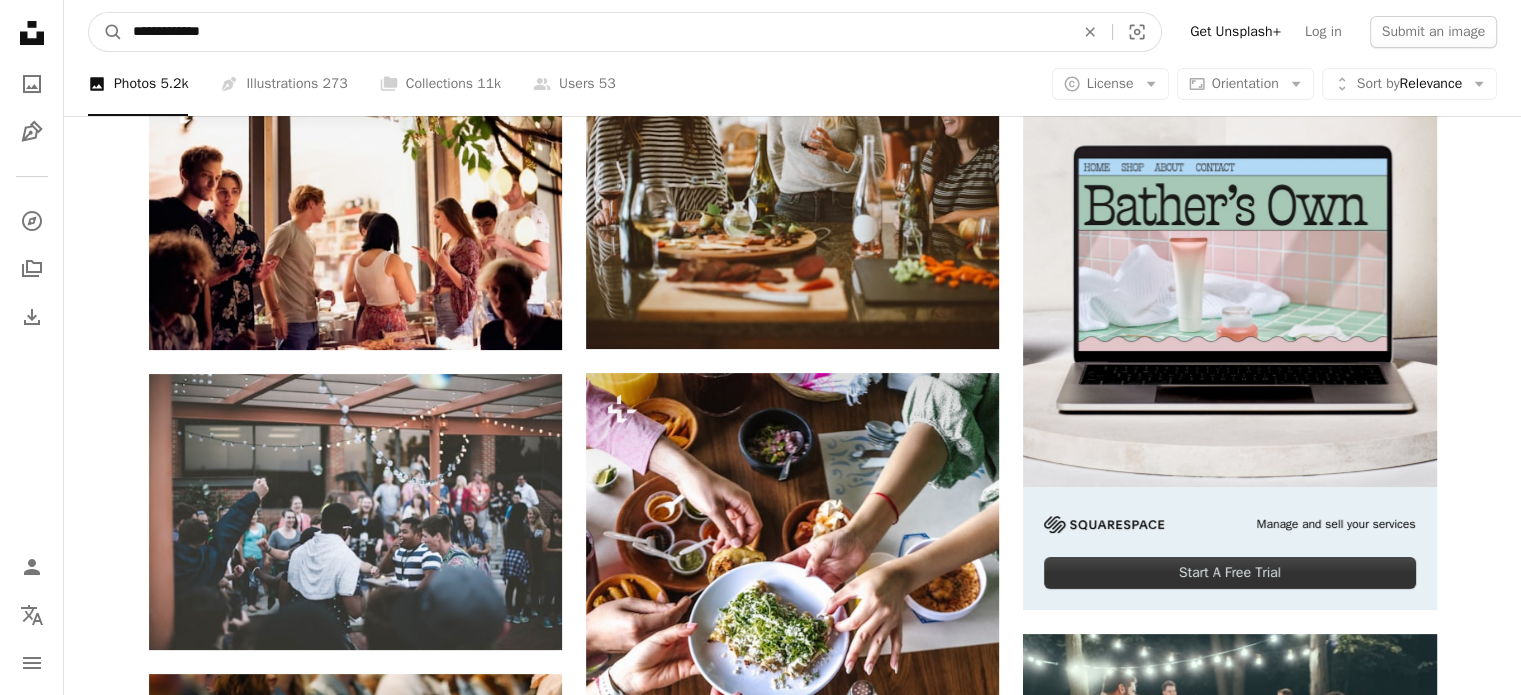 type on "**********" 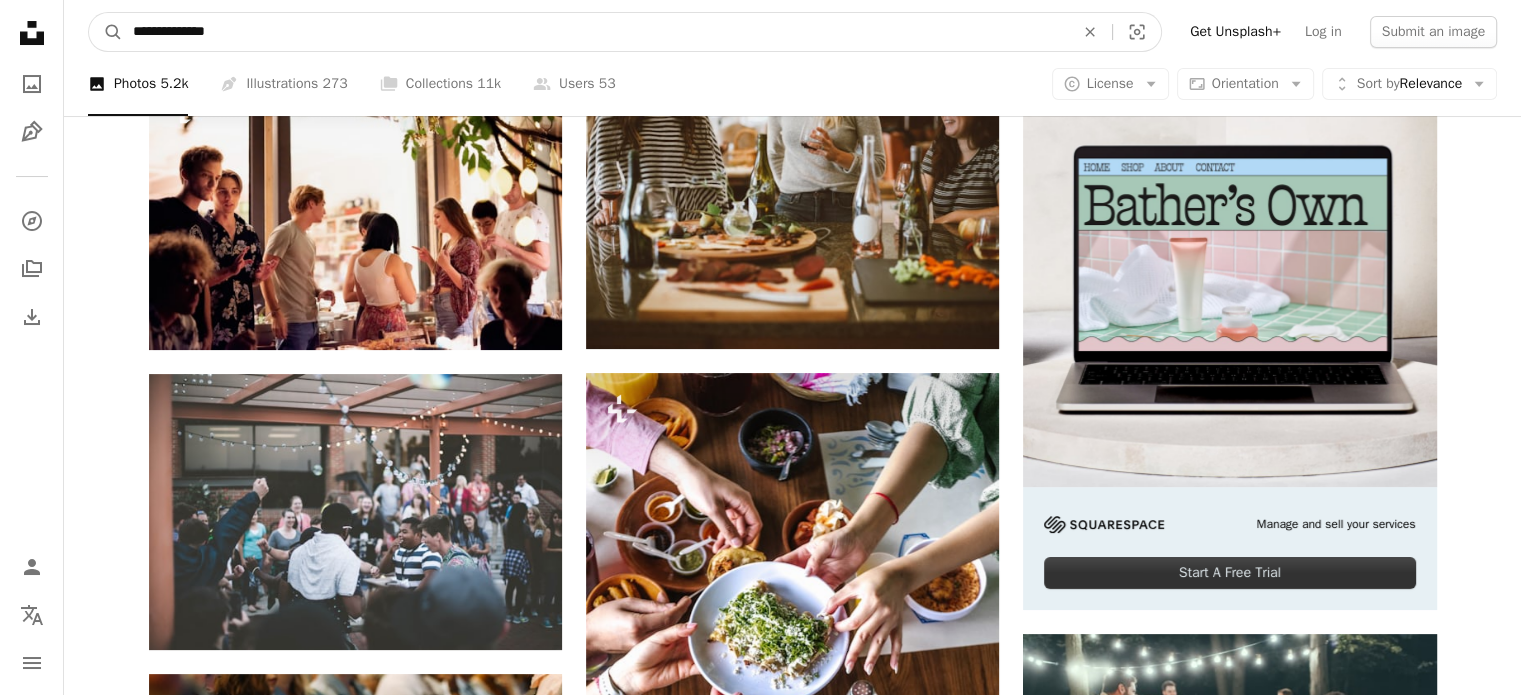 click on "A magnifying glass" at bounding box center (106, 32) 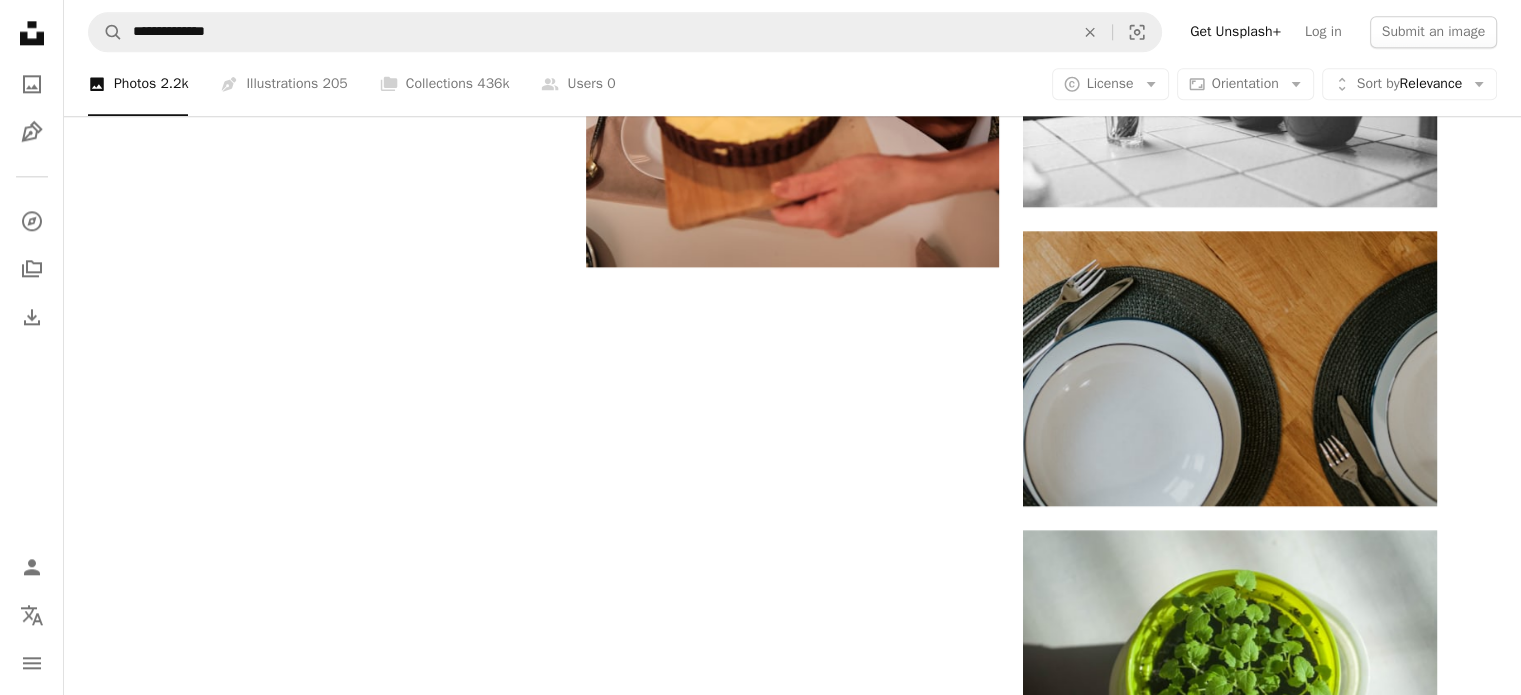 scroll, scrollTop: 2496, scrollLeft: 0, axis: vertical 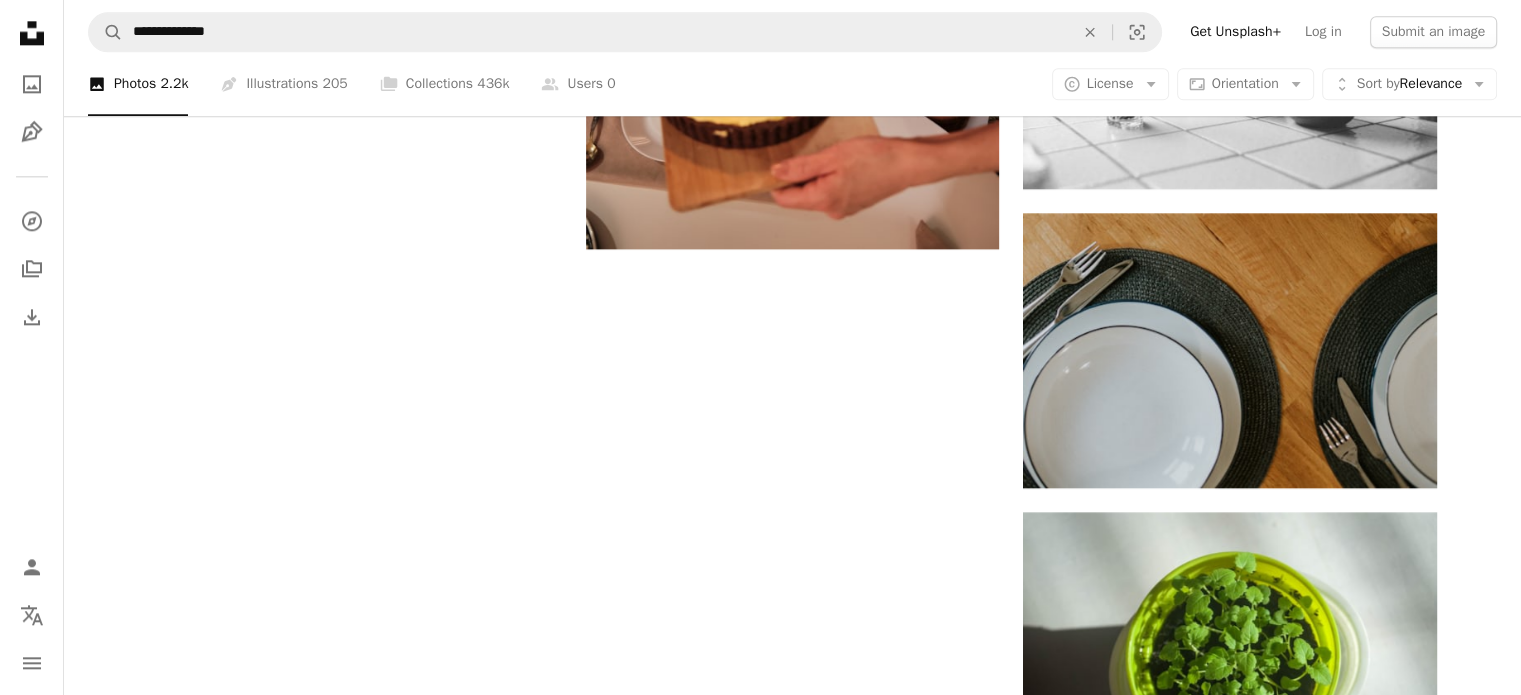 click on "Load more" at bounding box center [793, 1440] 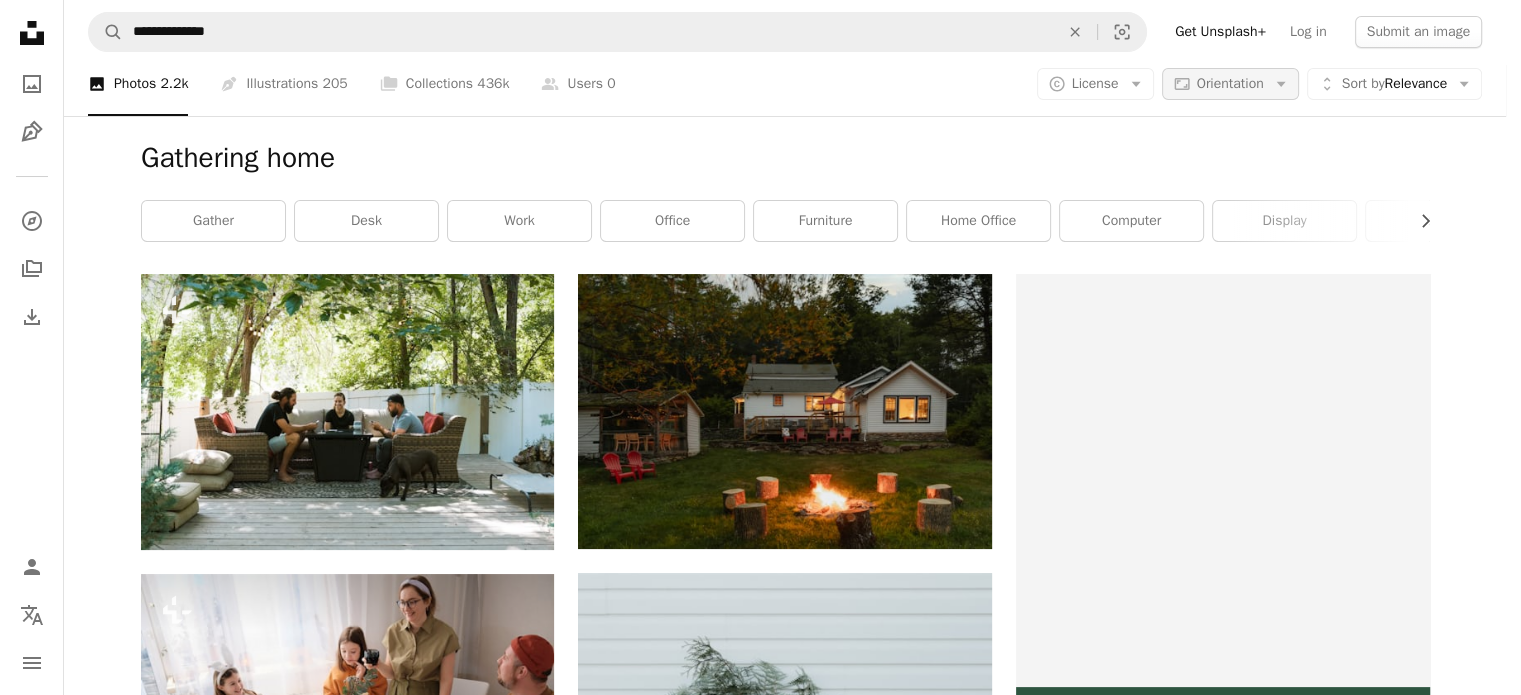 click on "Orientation" at bounding box center (1230, 83) 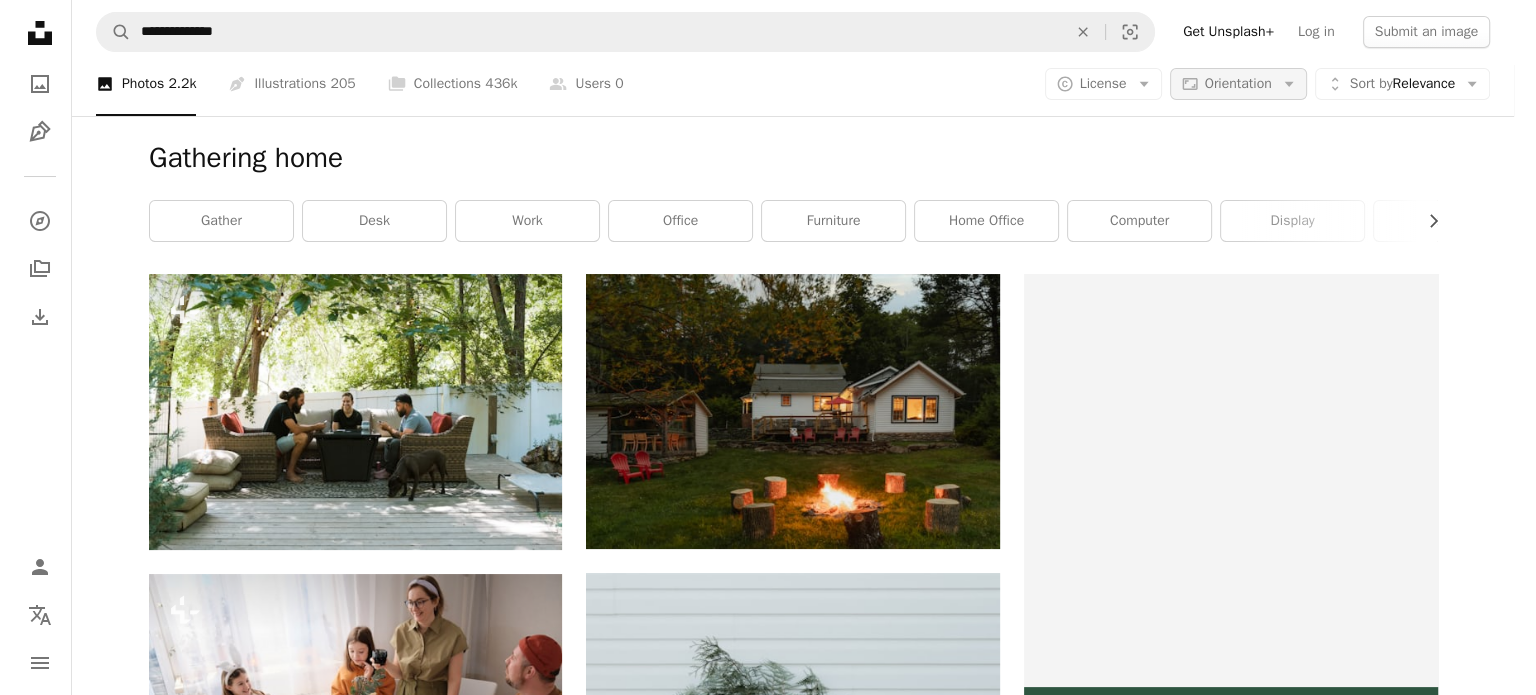 scroll, scrollTop: 0, scrollLeft: 0, axis: both 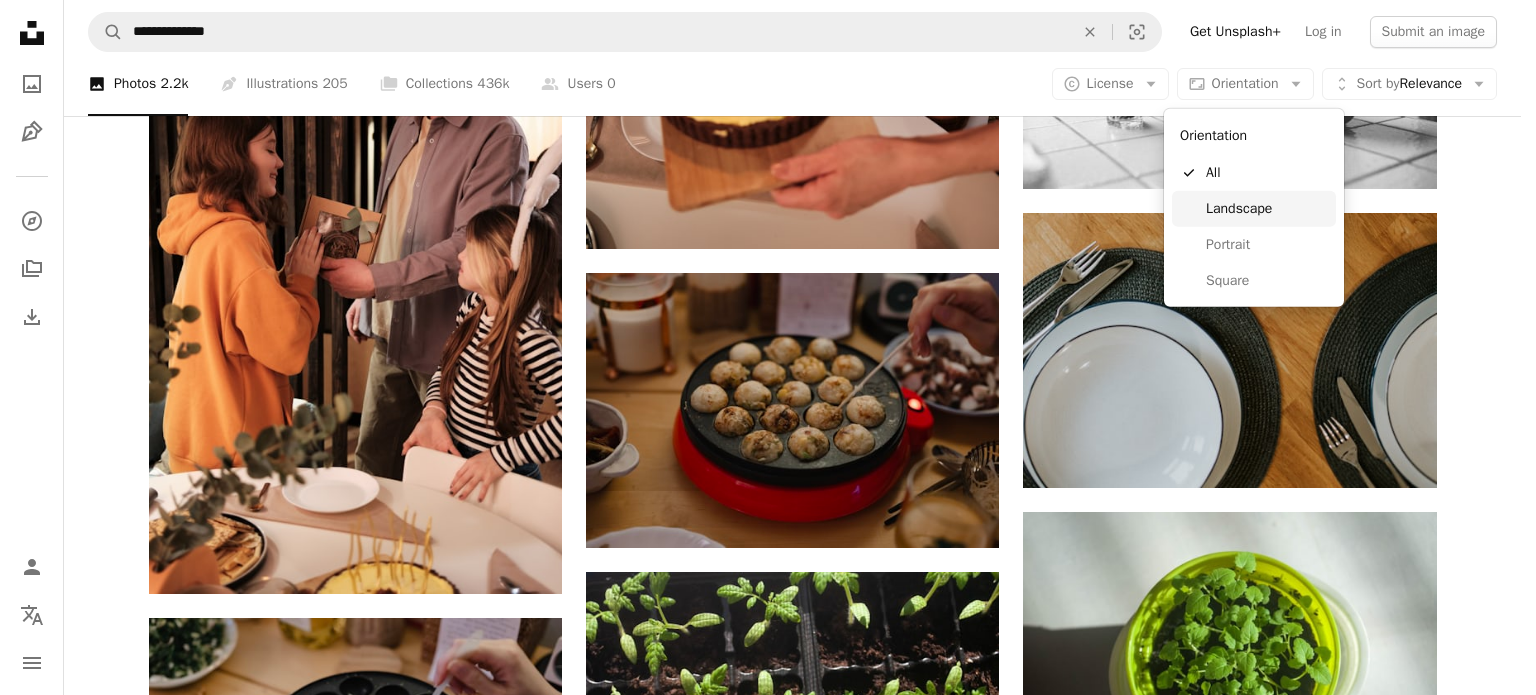 click on "Landscape" at bounding box center (1267, 209) 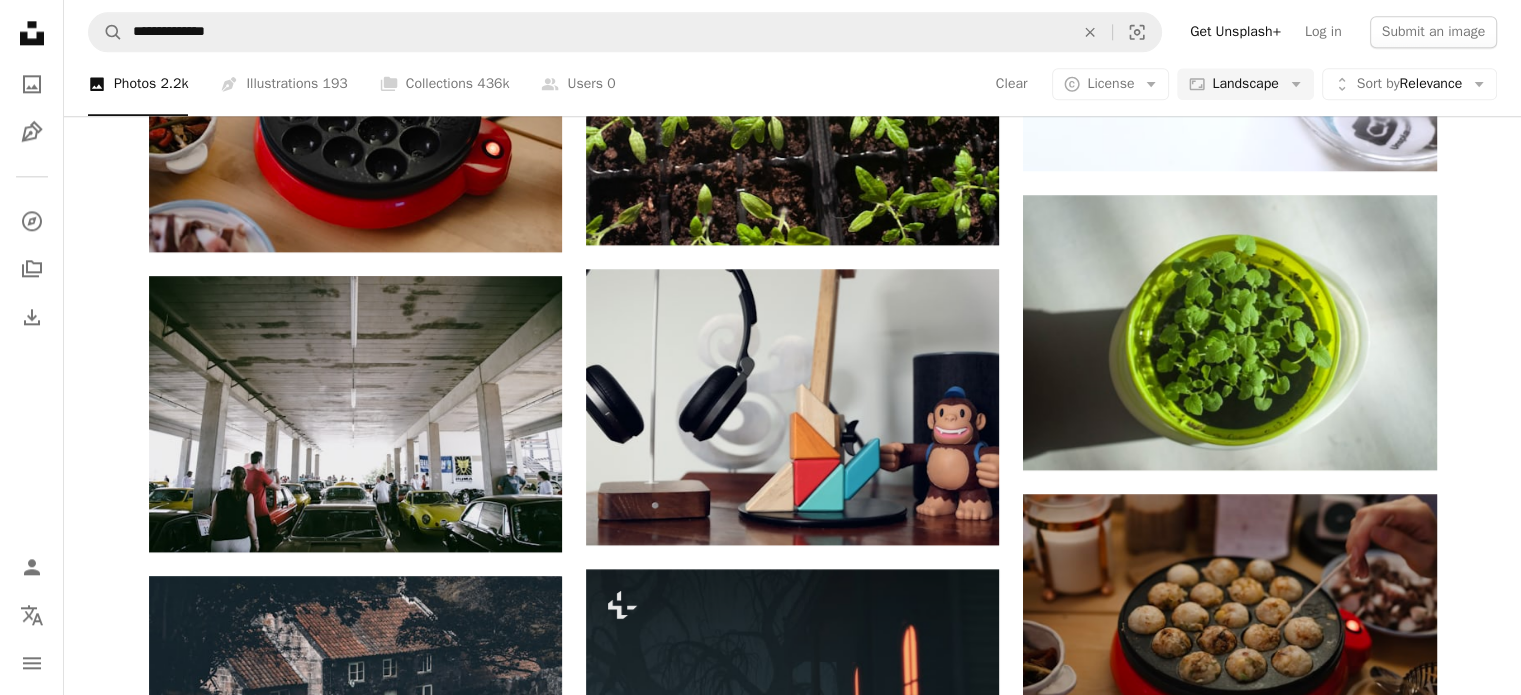 scroll, scrollTop: 8600, scrollLeft: 0, axis: vertical 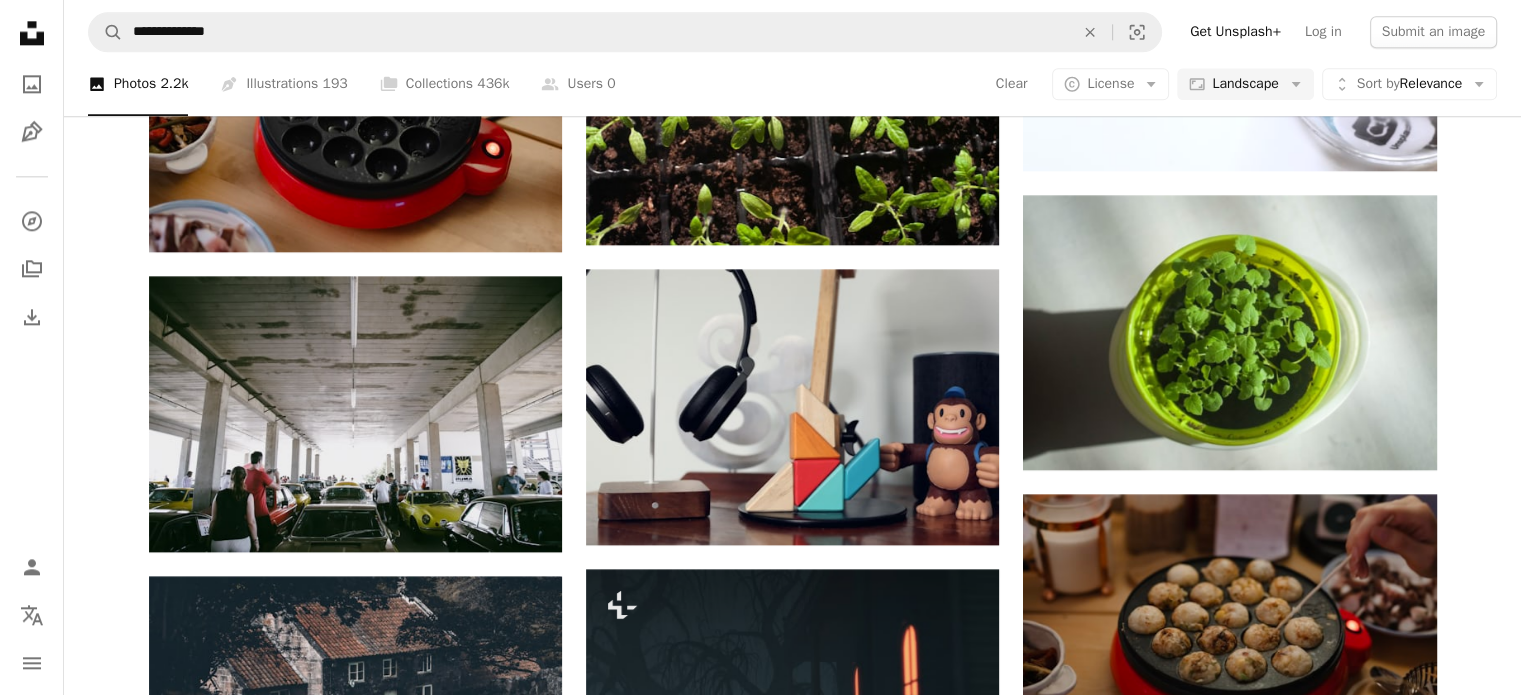 click on "A lock   Purchase" at bounding box center [492, 7108] 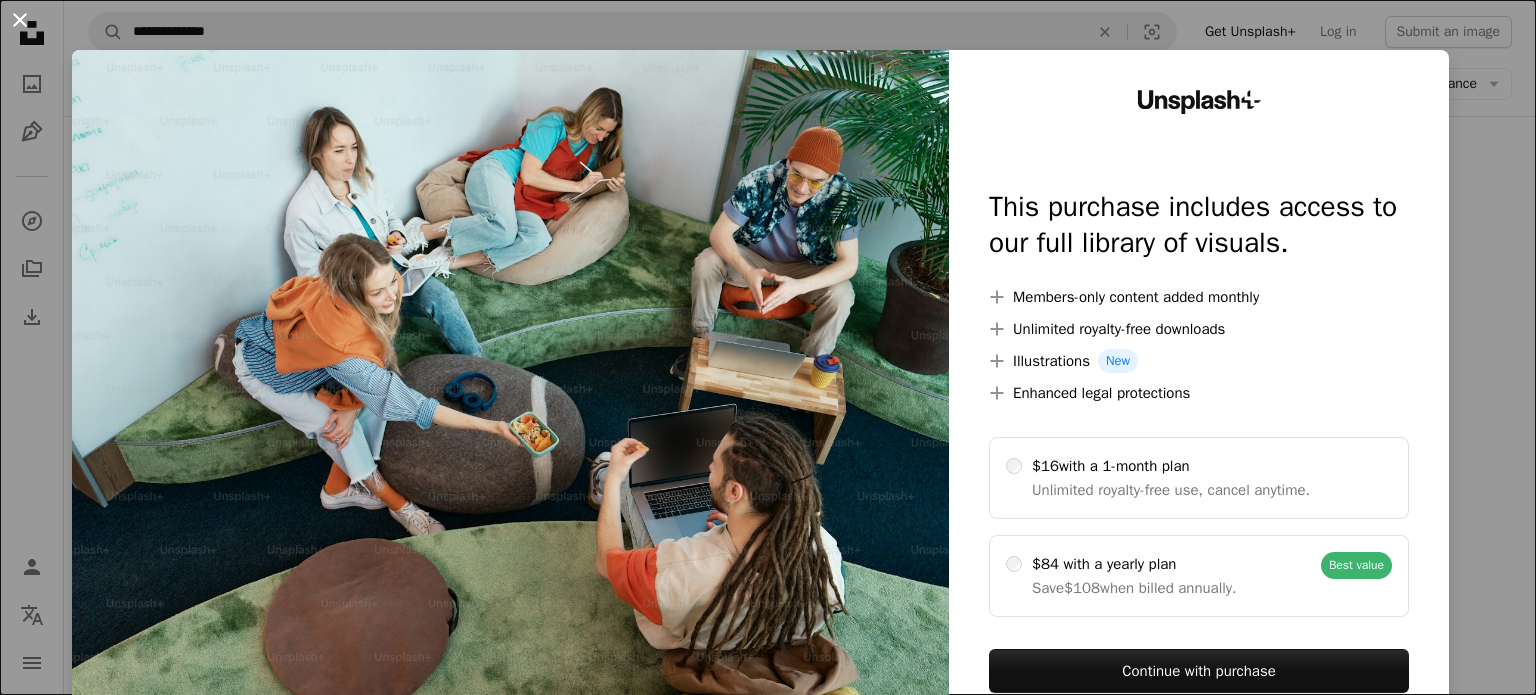 click on "An X shape" at bounding box center [20, 20] 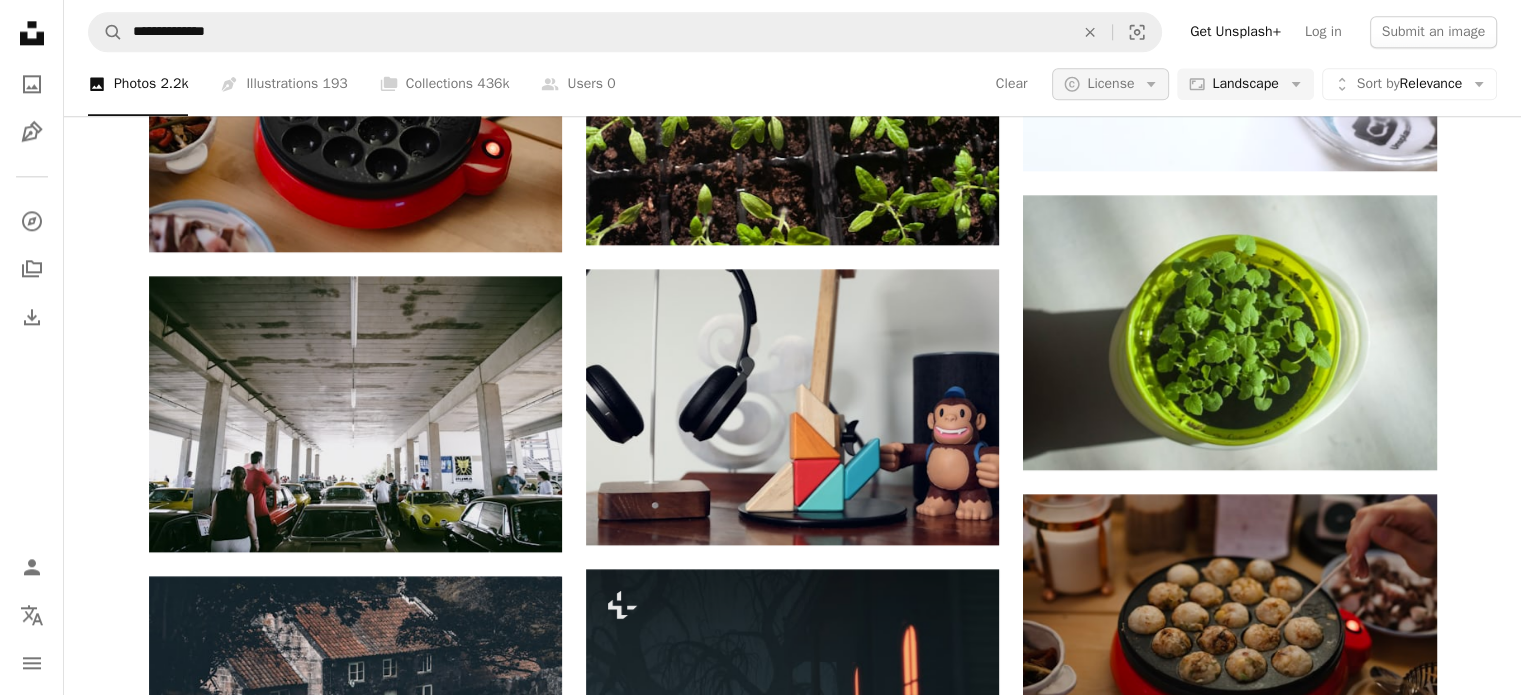 click on "A copyright icon © License Arrow down" at bounding box center [1110, 84] 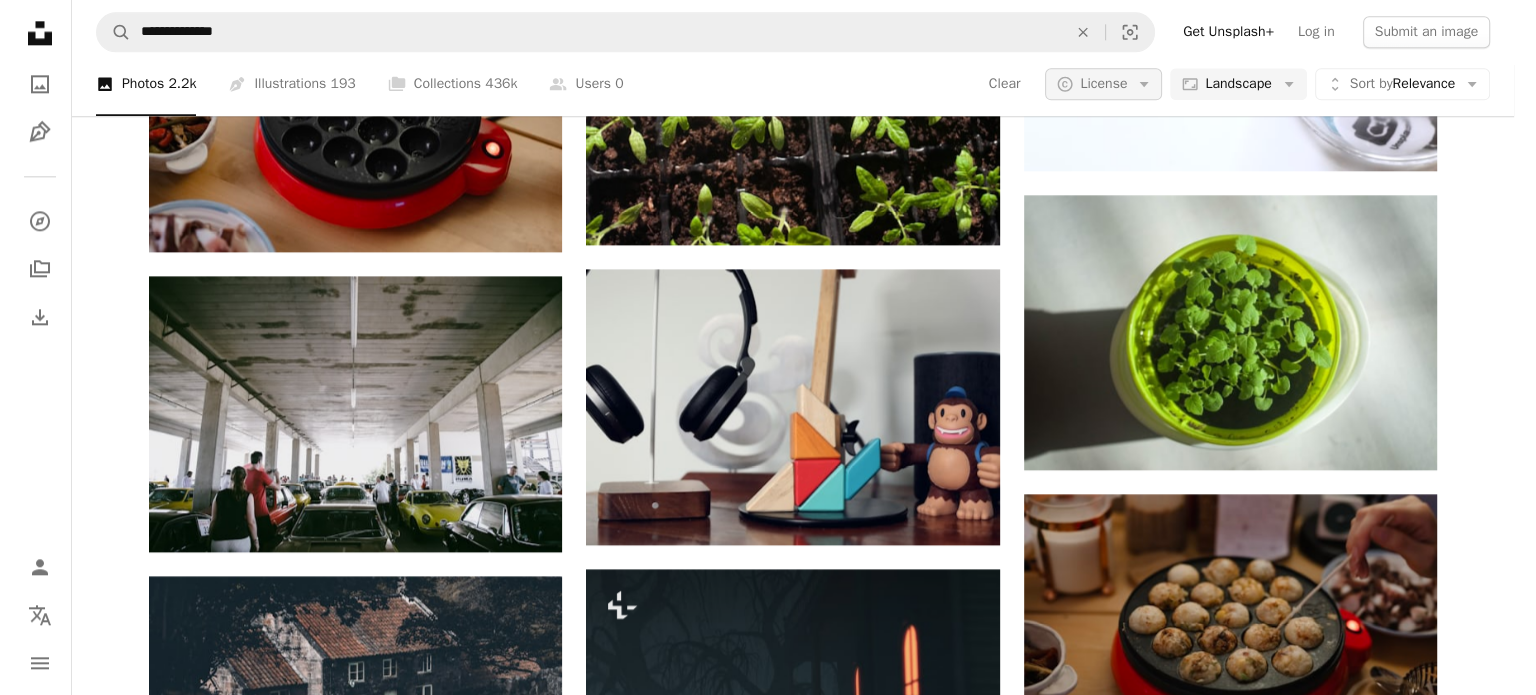 scroll, scrollTop: 0, scrollLeft: 0, axis: both 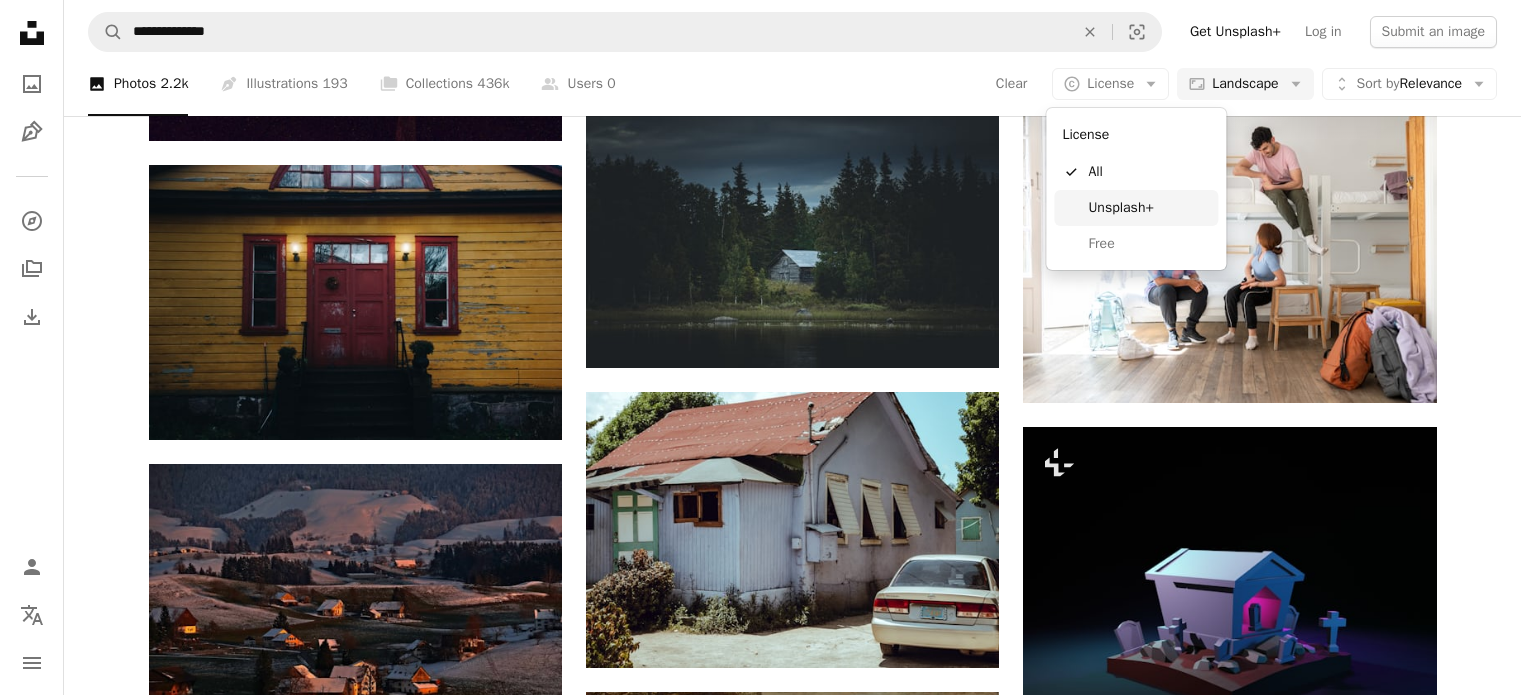 click on "Unsplash+" at bounding box center (1149, 208) 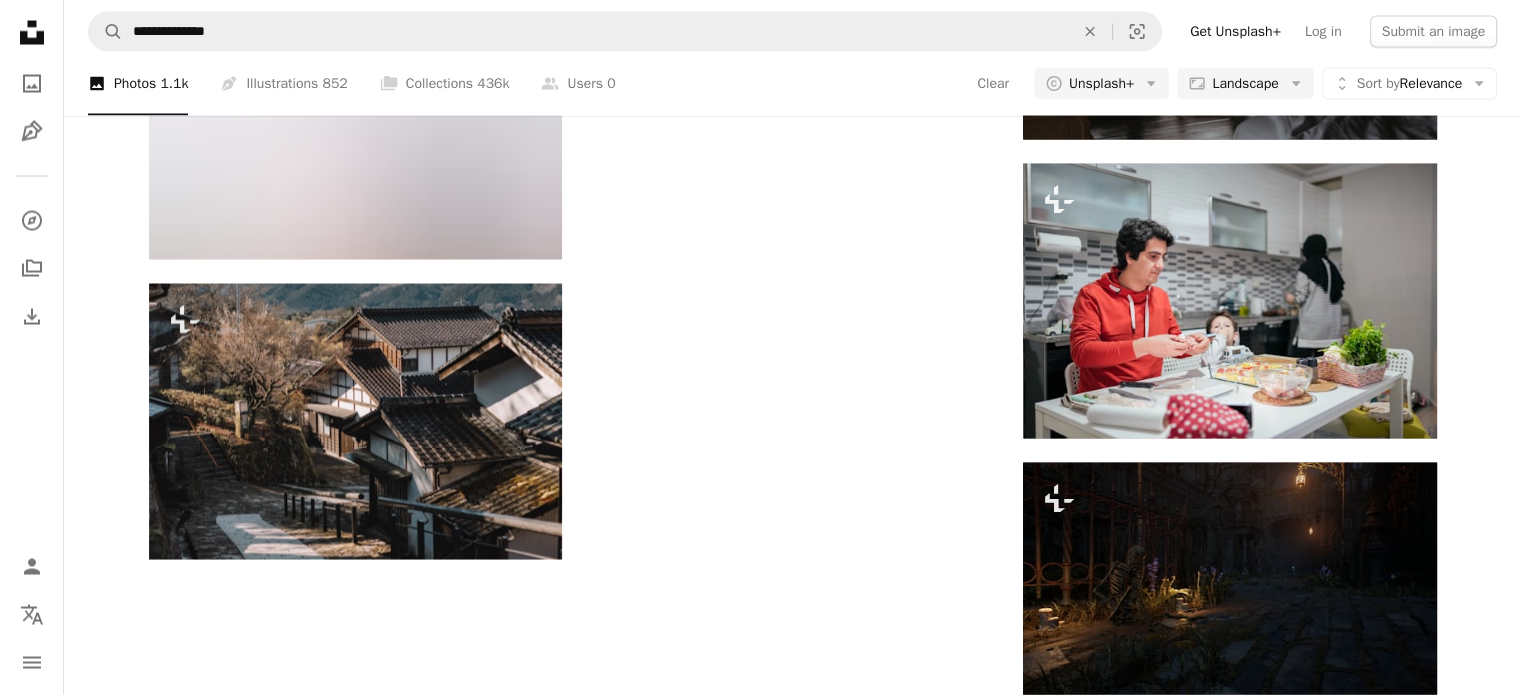 scroll, scrollTop: 700, scrollLeft: 0, axis: vertical 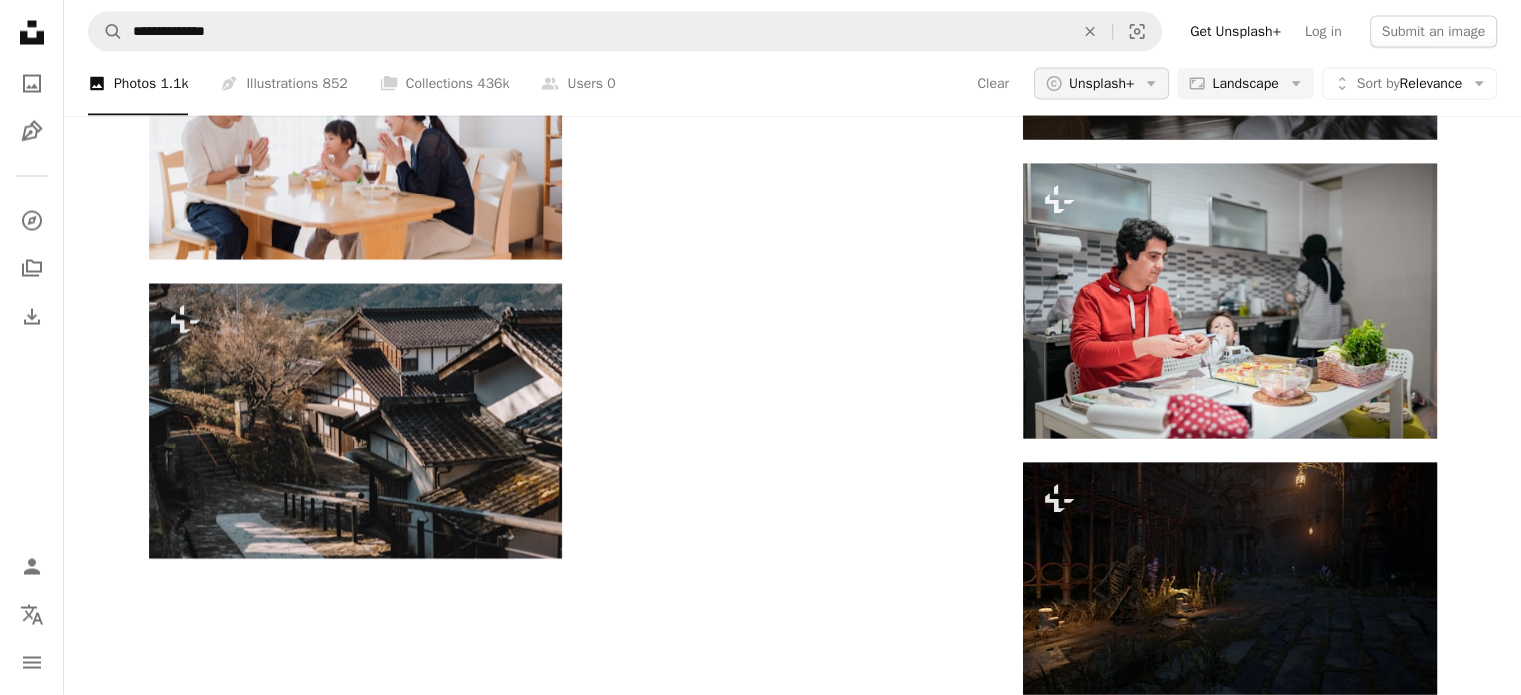 click on "Unsplash+" at bounding box center (1101, 84) 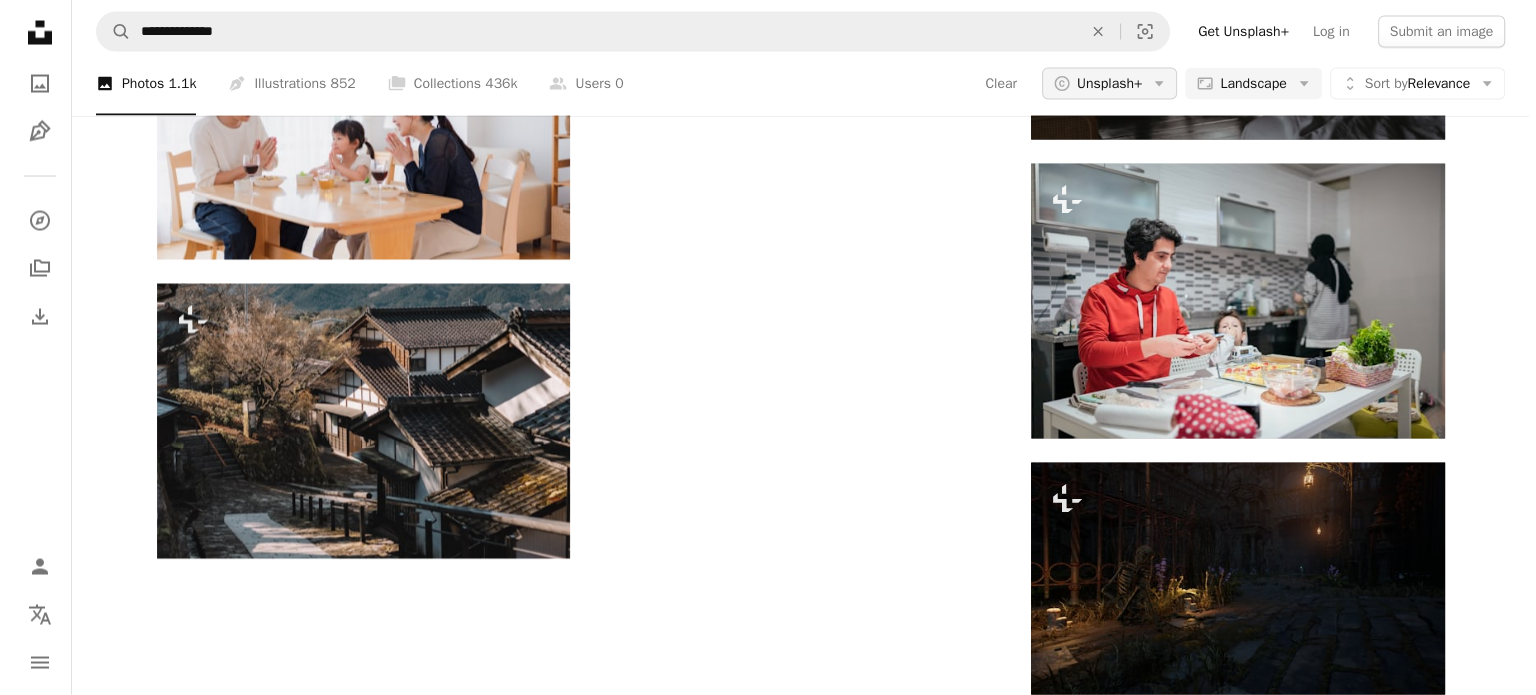 scroll, scrollTop: 0, scrollLeft: 0, axis: both 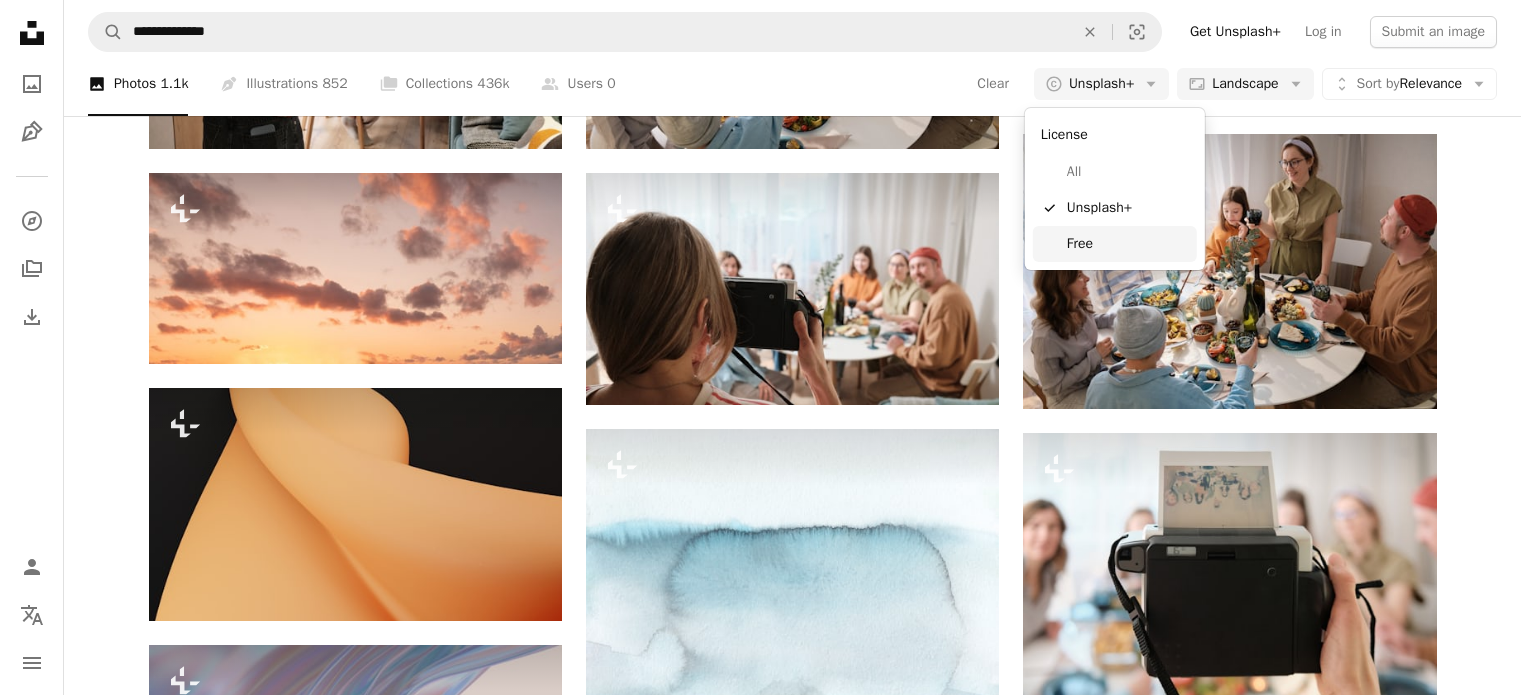 click on "Free" at bounding box center [1128, 244] 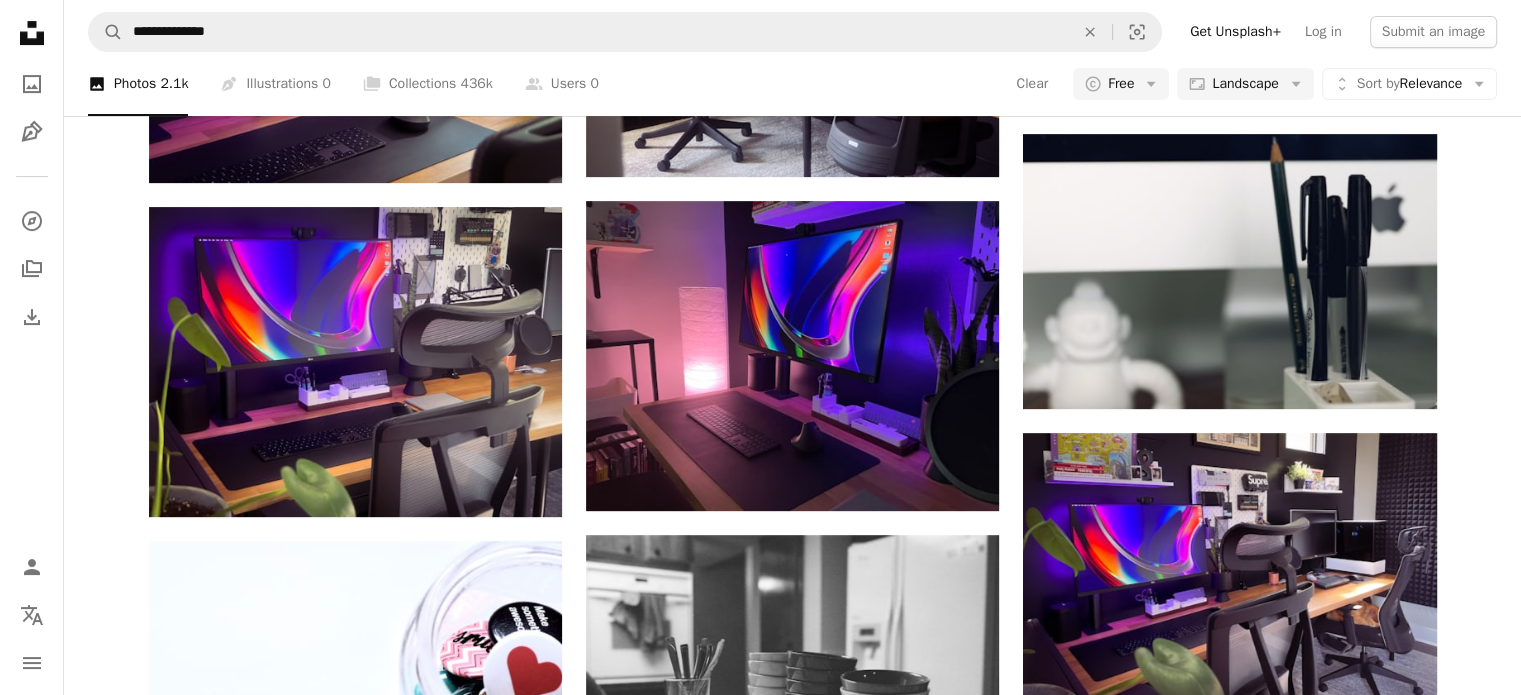 scroll, scrollTop: 30000, scrollLeft: 0, axis: vertical 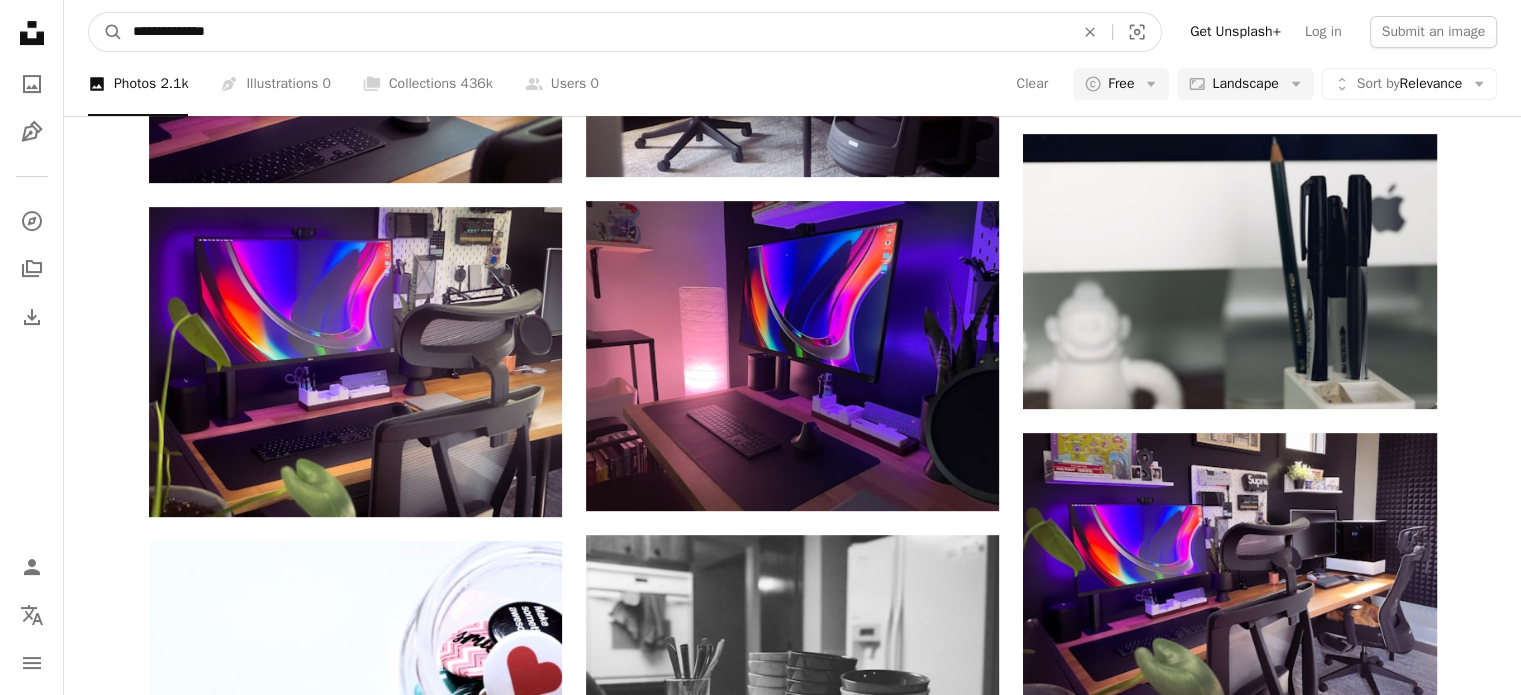 drag, startPoint x: 196, startPoint y: 31, endPoint x: 336, endPoint y: 35, distance: 140.05713 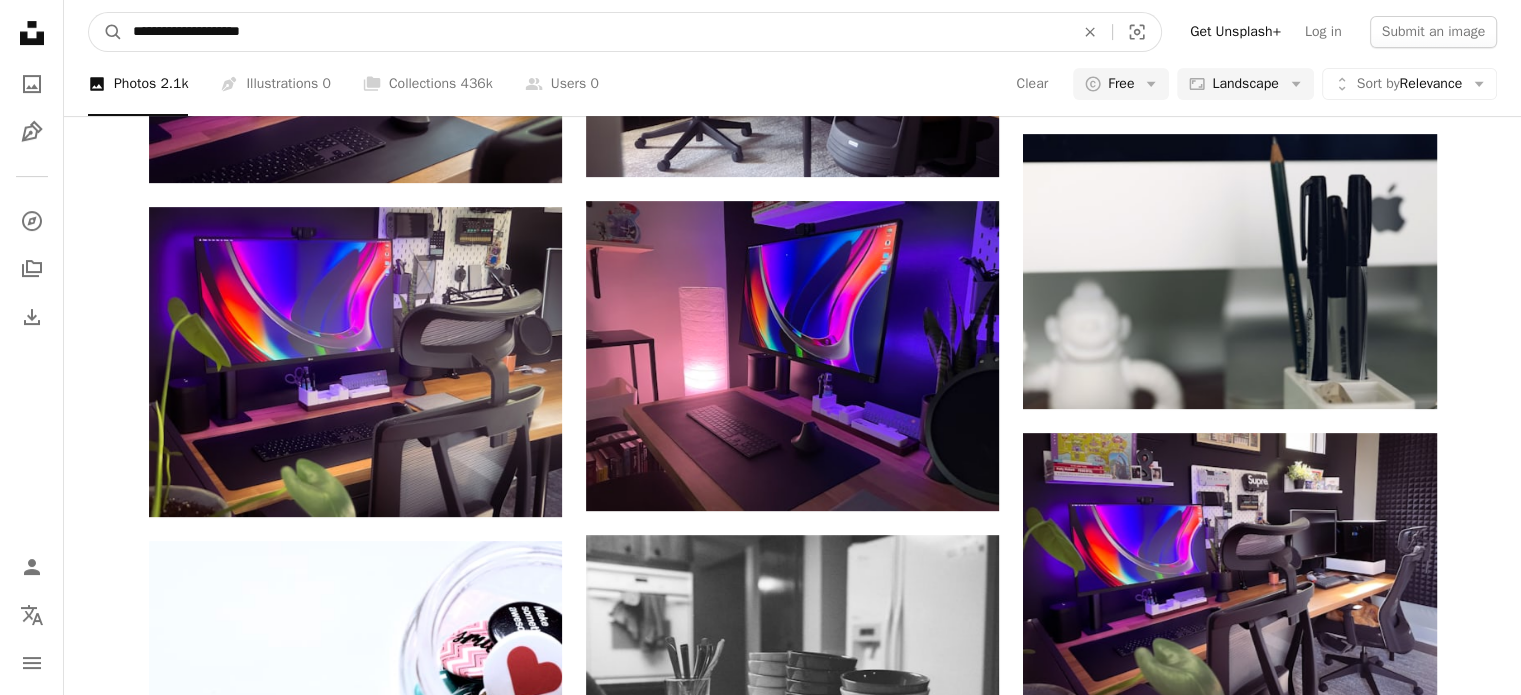 type on "**********" 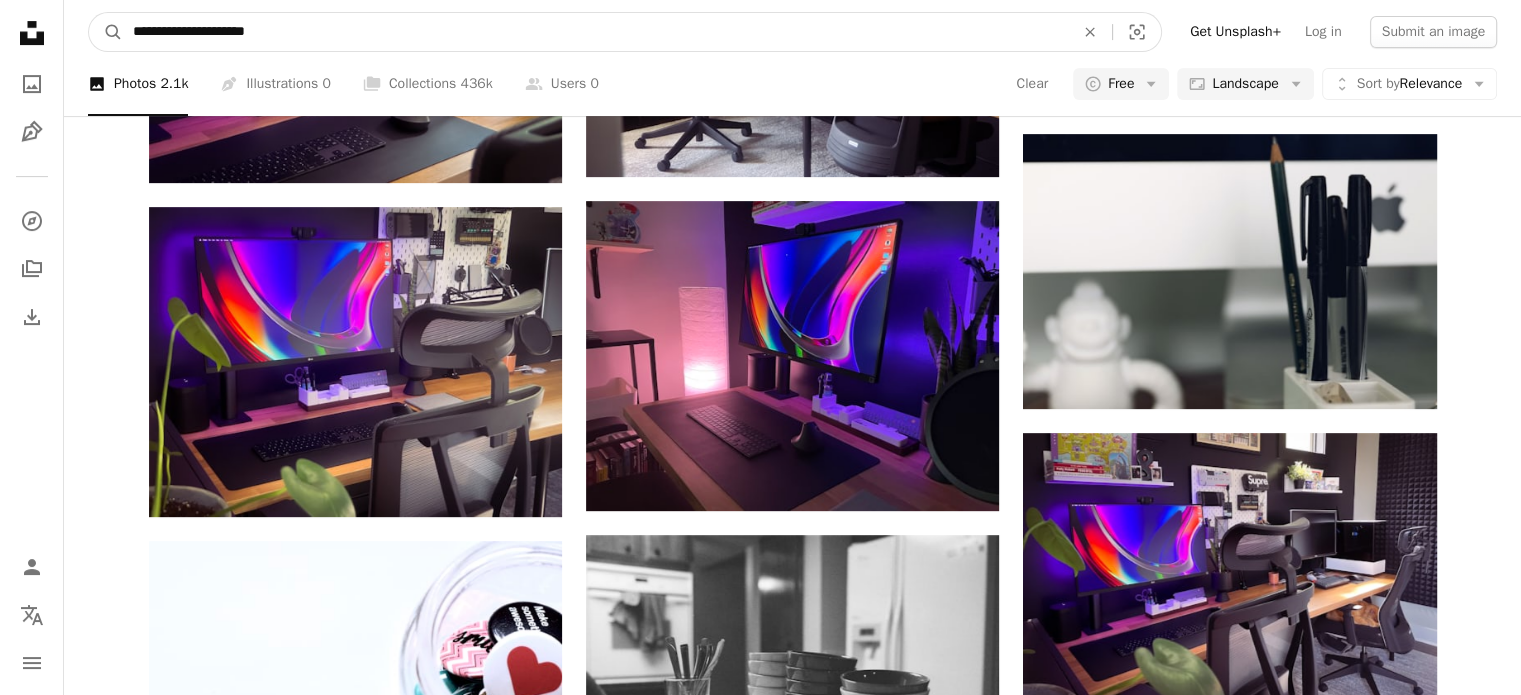 click on "A magnifying glass" at bounding box center [106, 32] 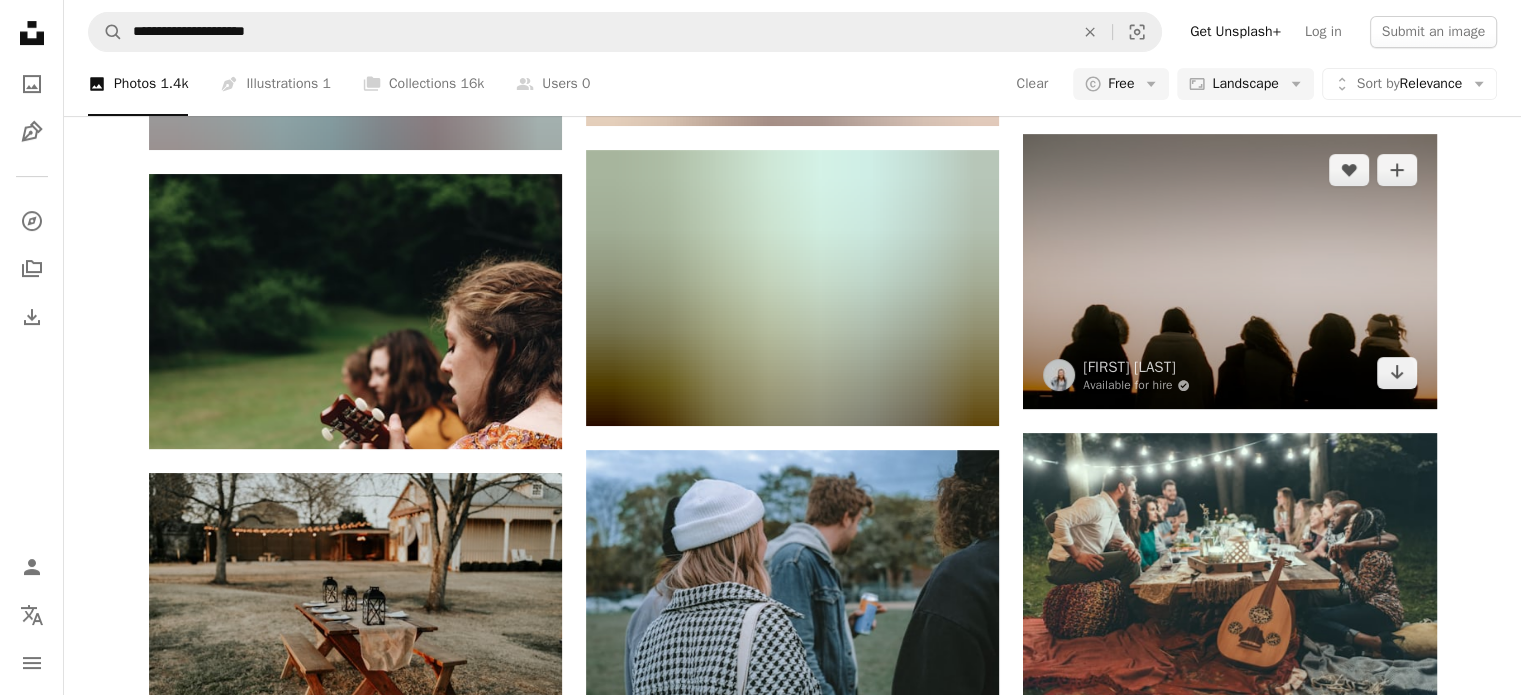 scroll, scrollTop: 100, scrollLeft: 0, axis: vertical 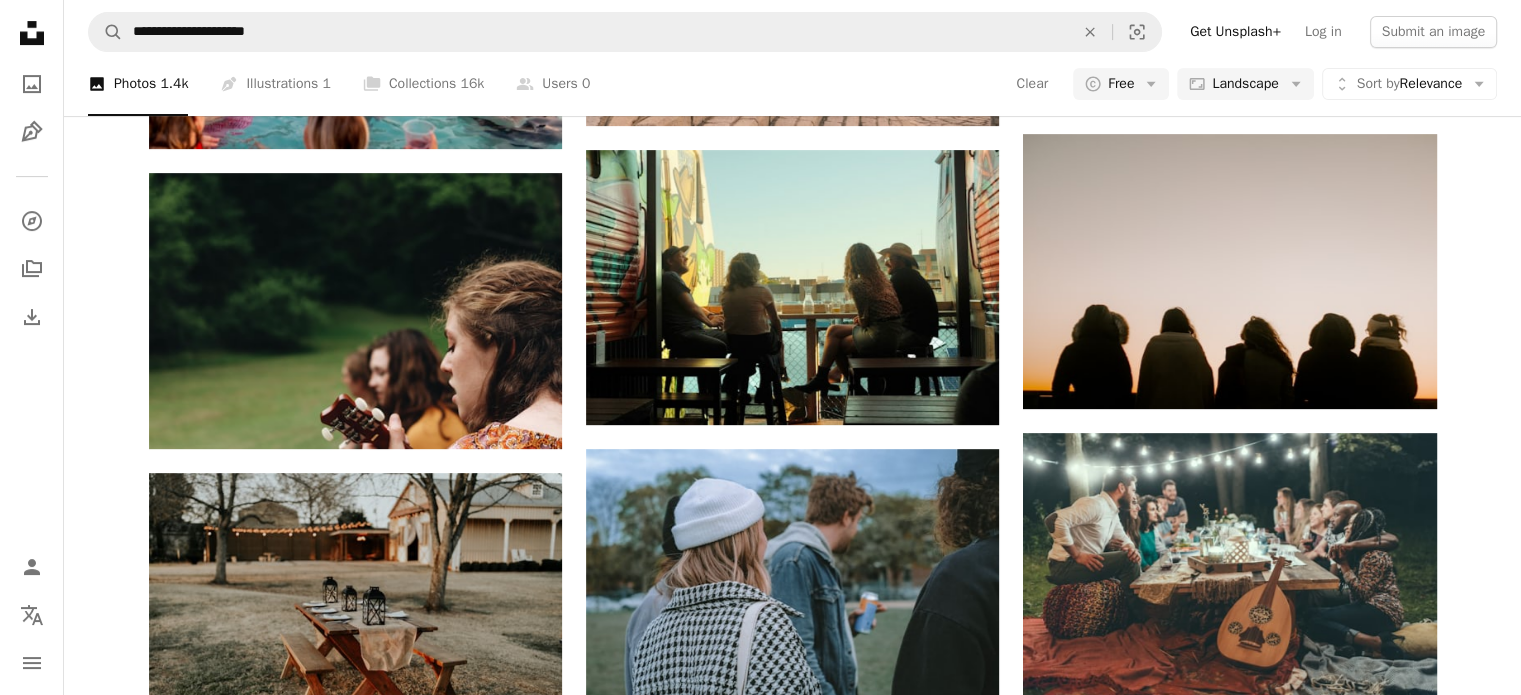 click 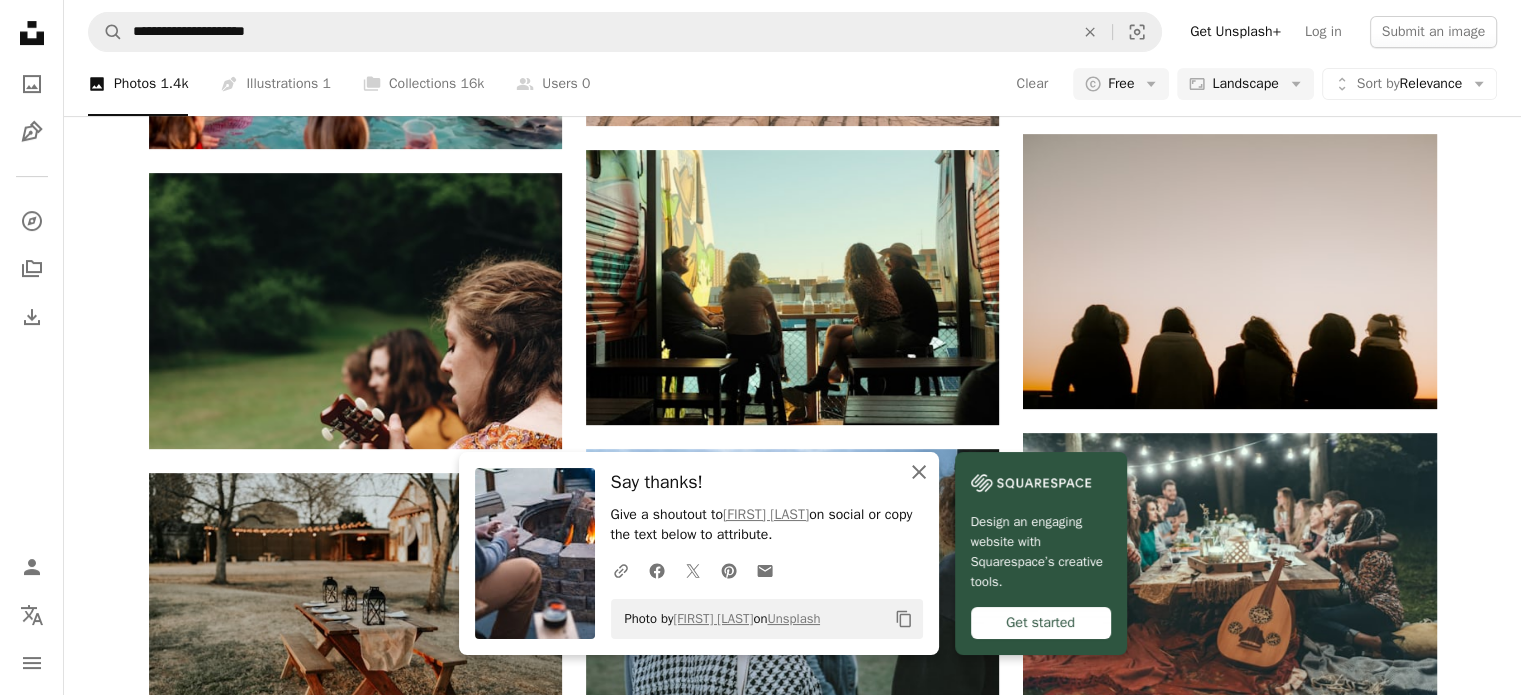 click on "An X shape" 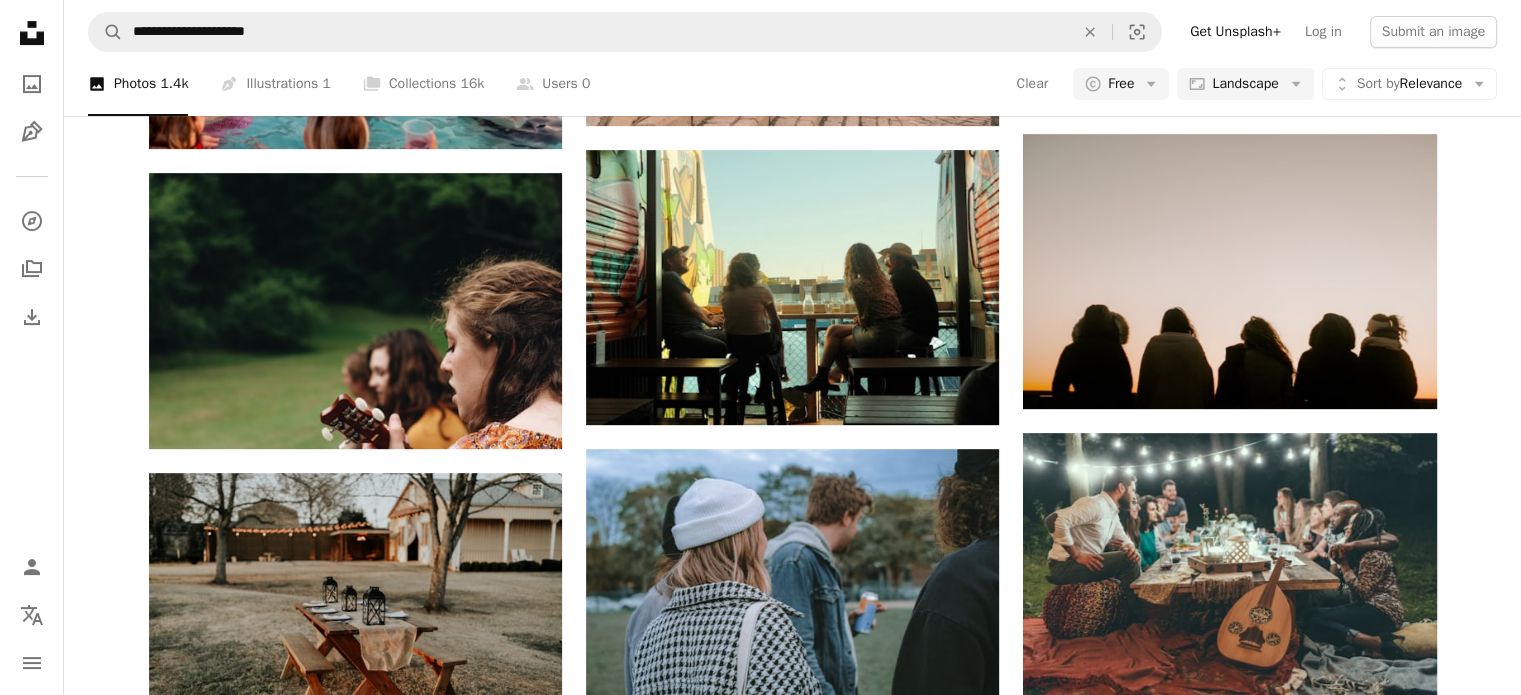 scroll, scrollTop: 1900, scrollLeft: 0, axis: vertical 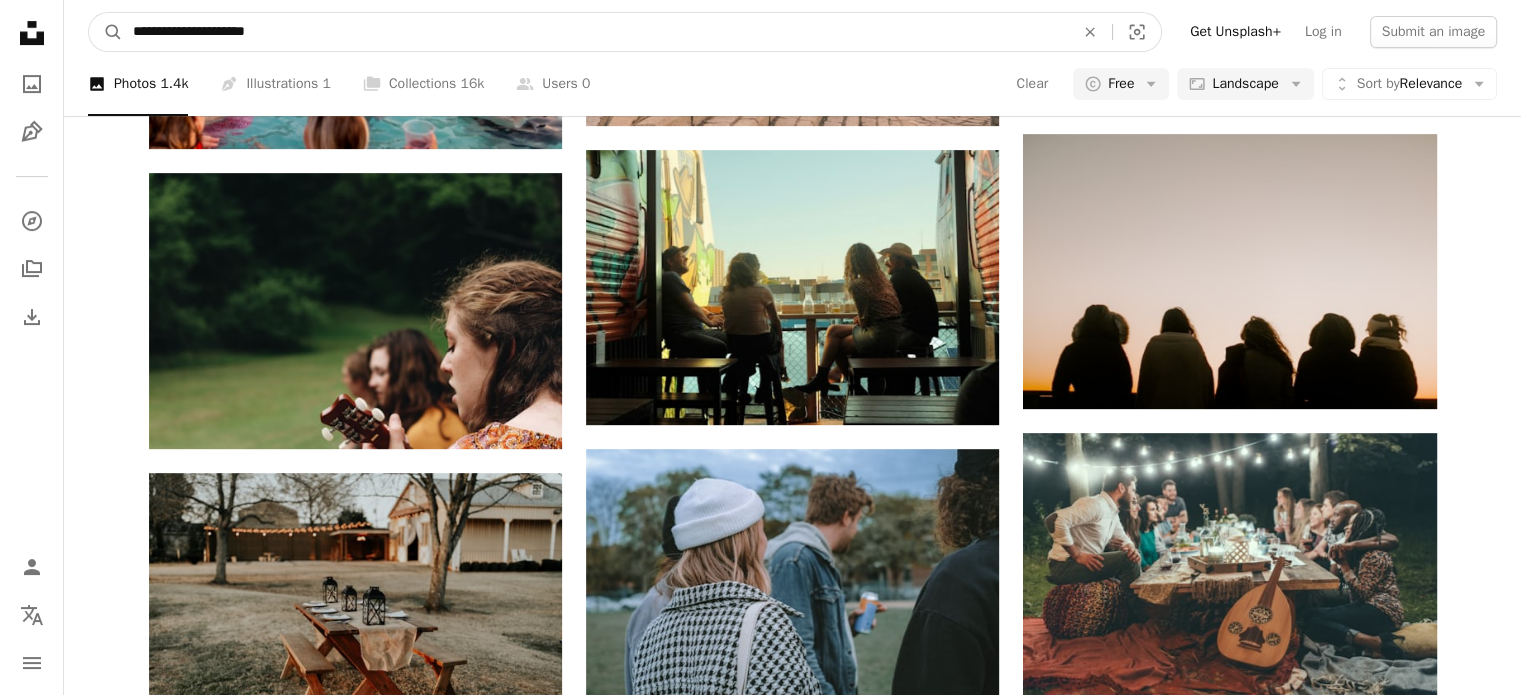 click on "**********" at bounding box center [595, 32] 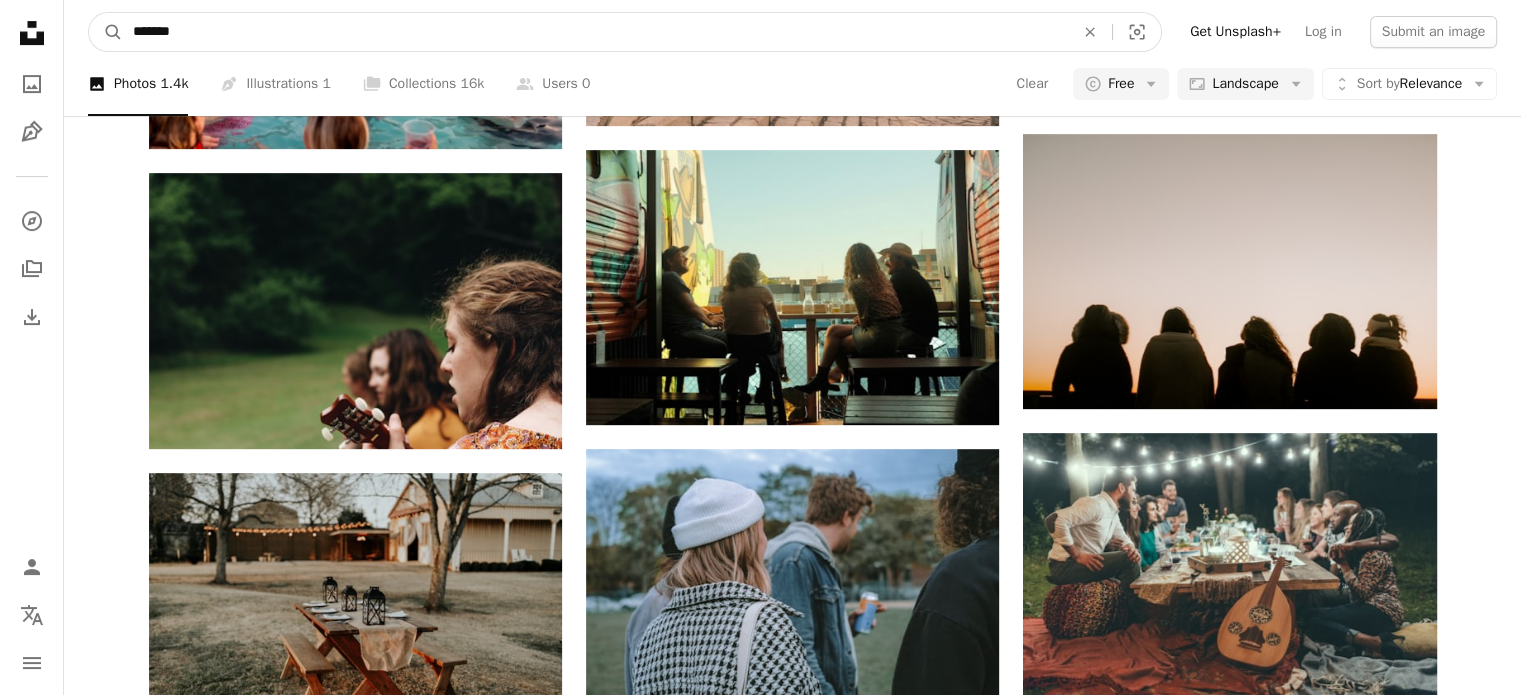 type on "********" 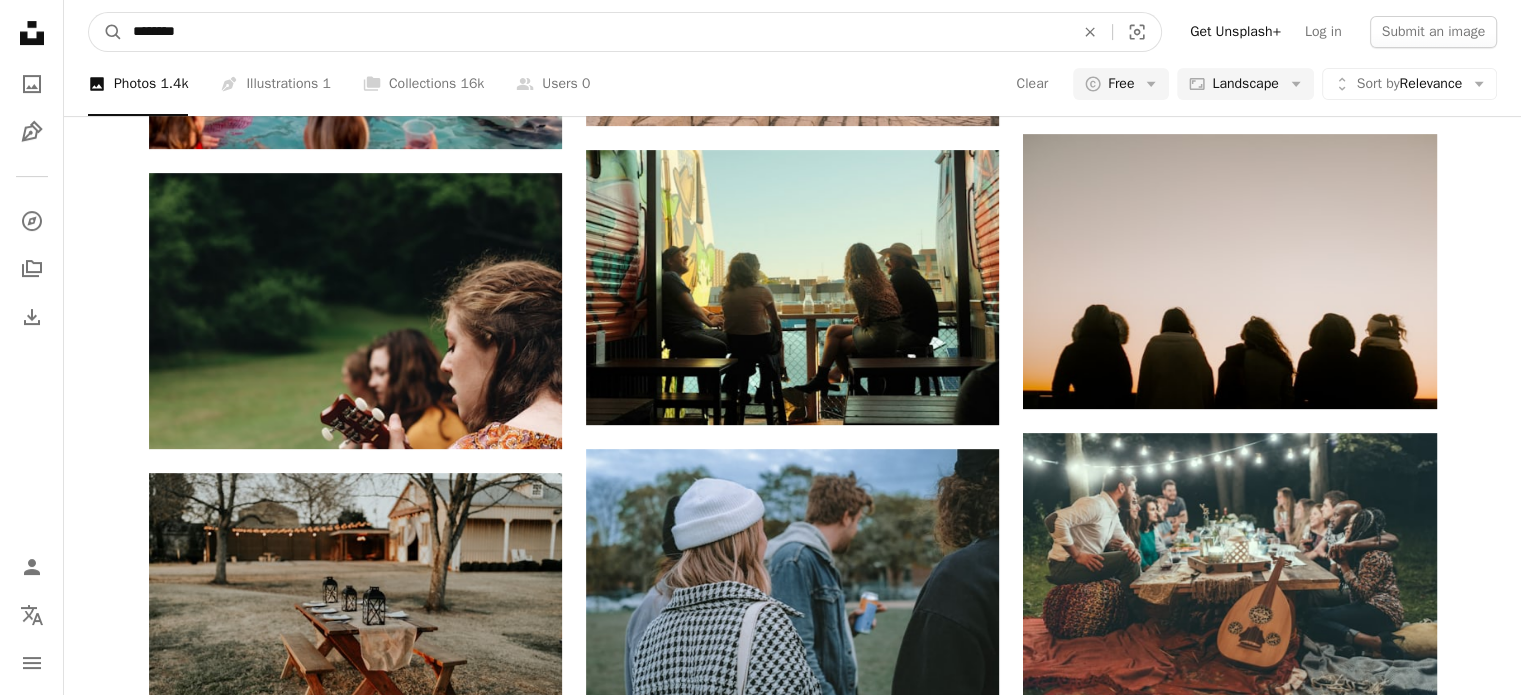 click on "A magnifying glass" at bounding box center [106, 32] 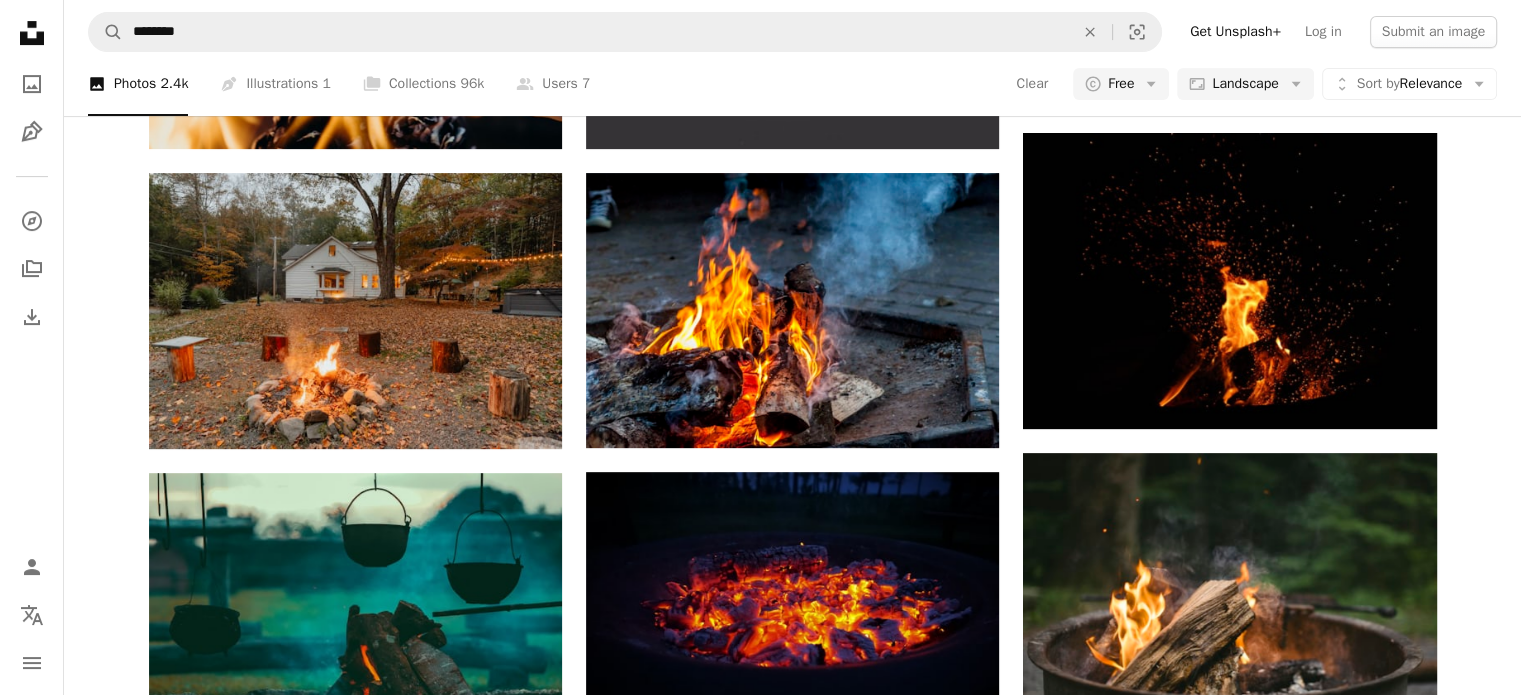 scroll, scrollTop: 2085, scrollLeft: 0, axis: vertical 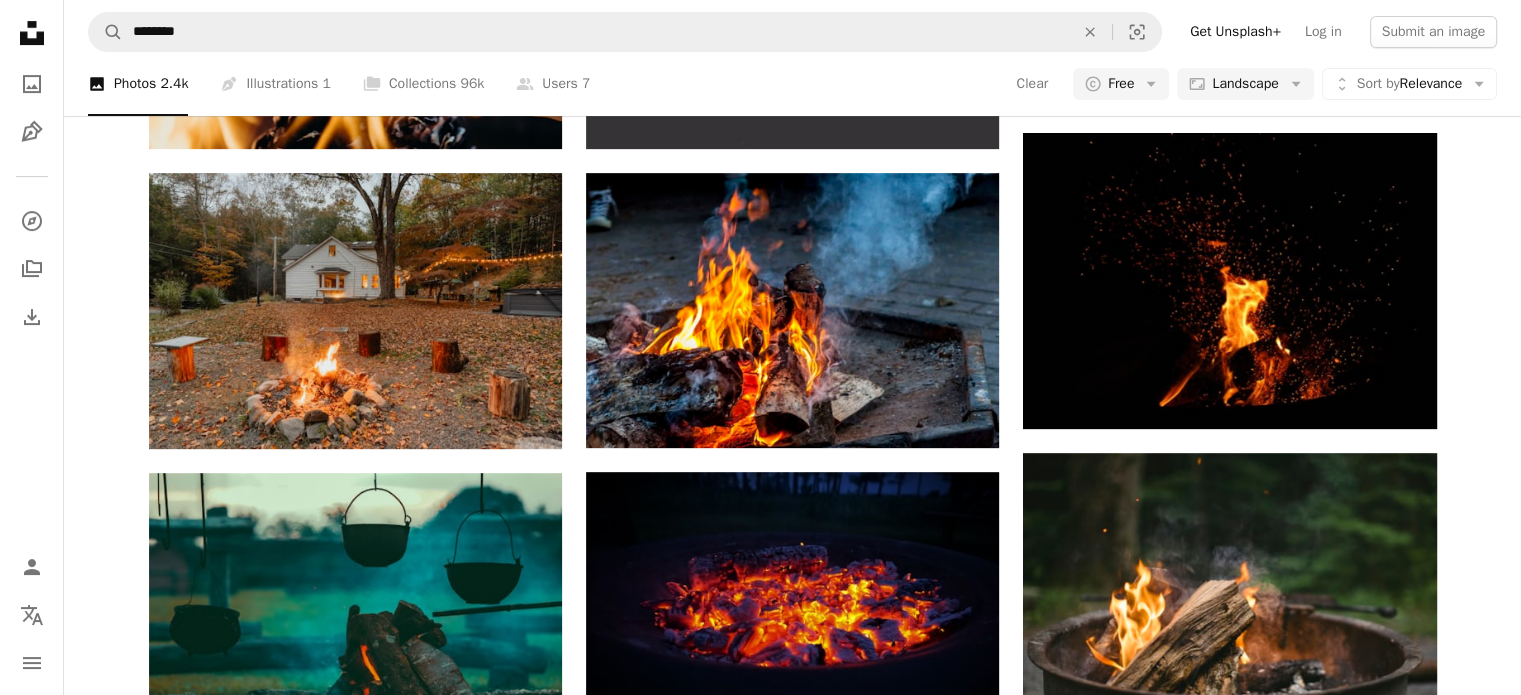 click at bounding box center [355, 10090] 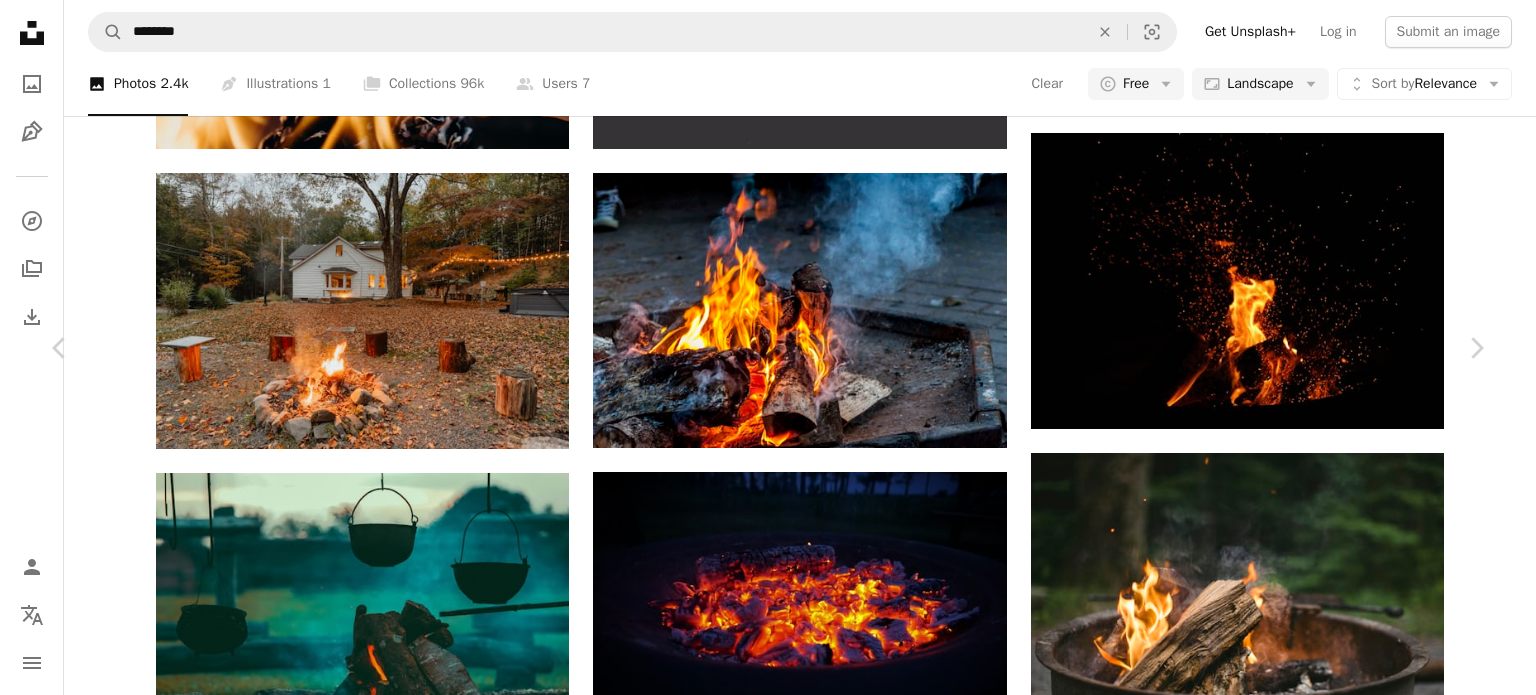 click on "Download free" at bounding box center (1287, 14645) 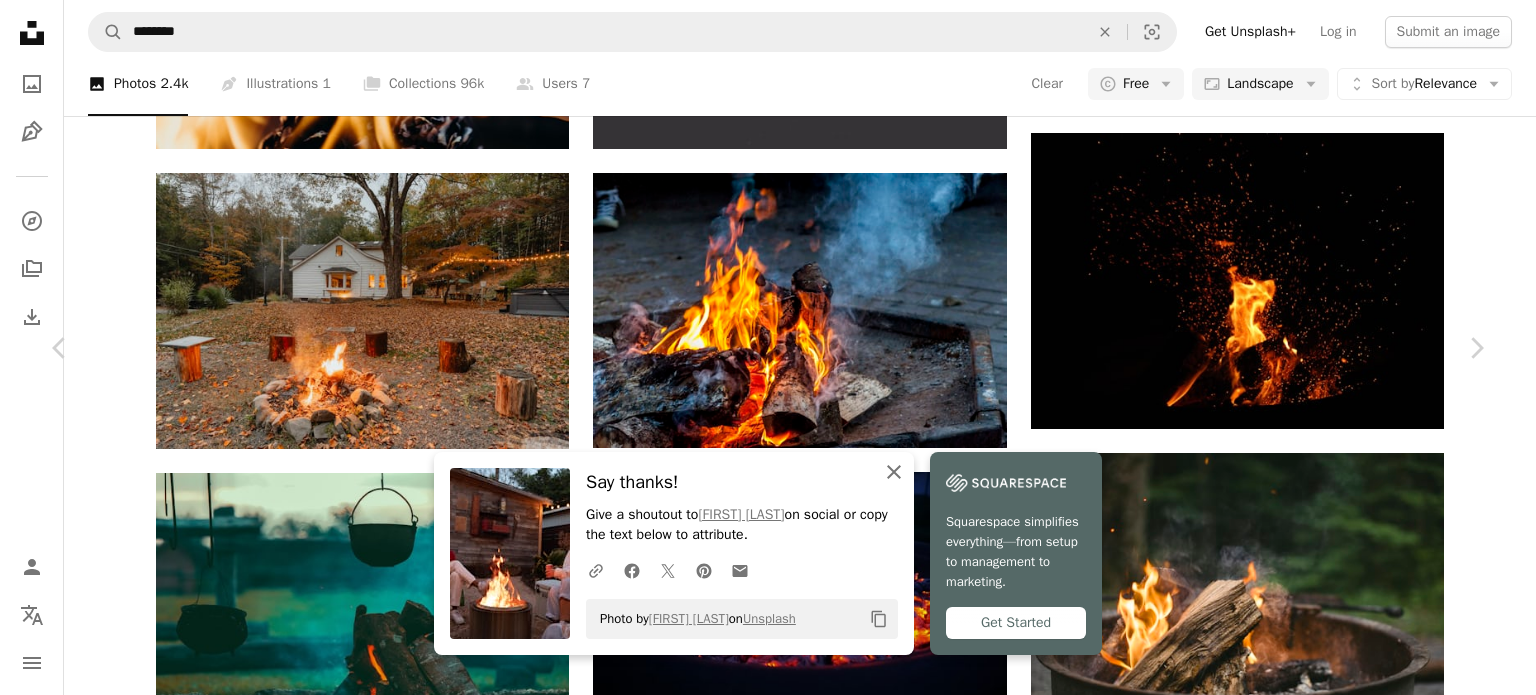 click 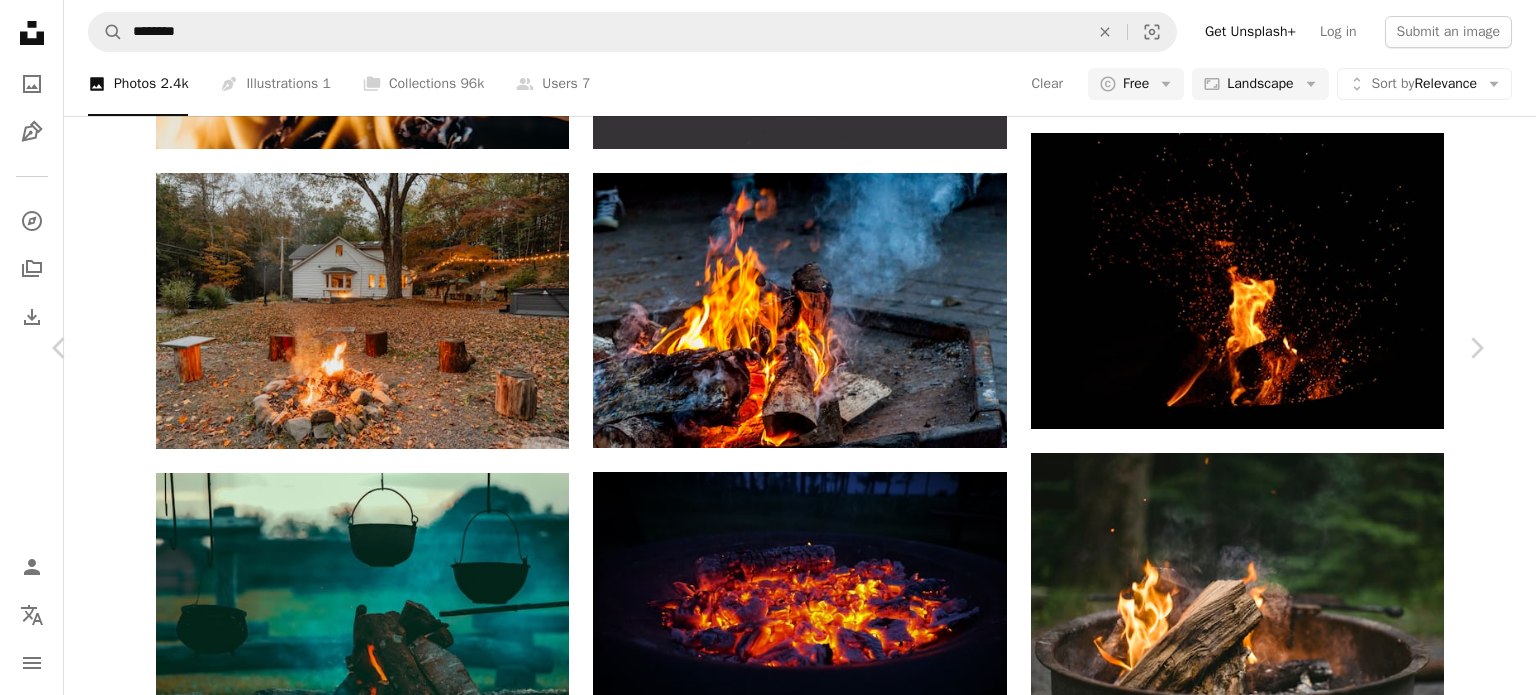 click on "An X shape" at bounding box center (20, 20) 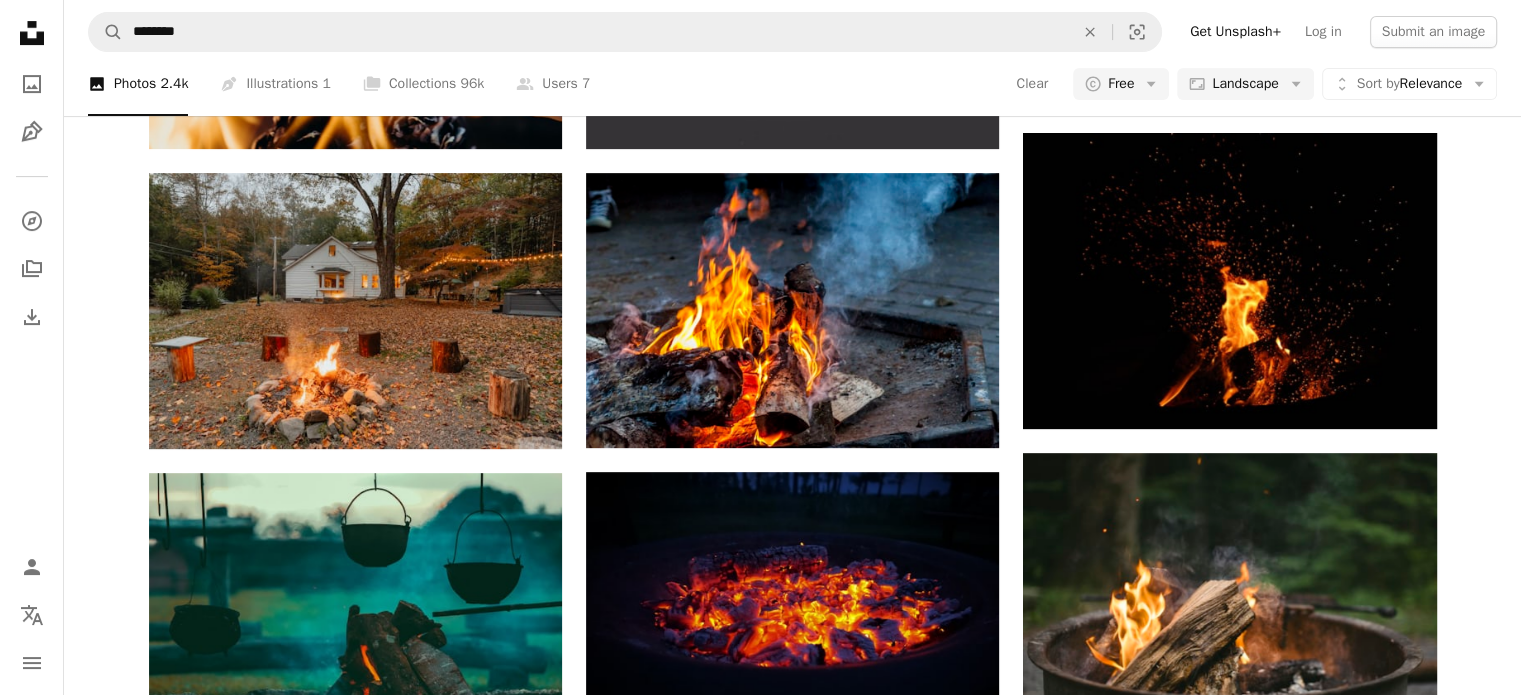 scroll, scrollTop: 21685, scrollLeft: 0, axis: vertical 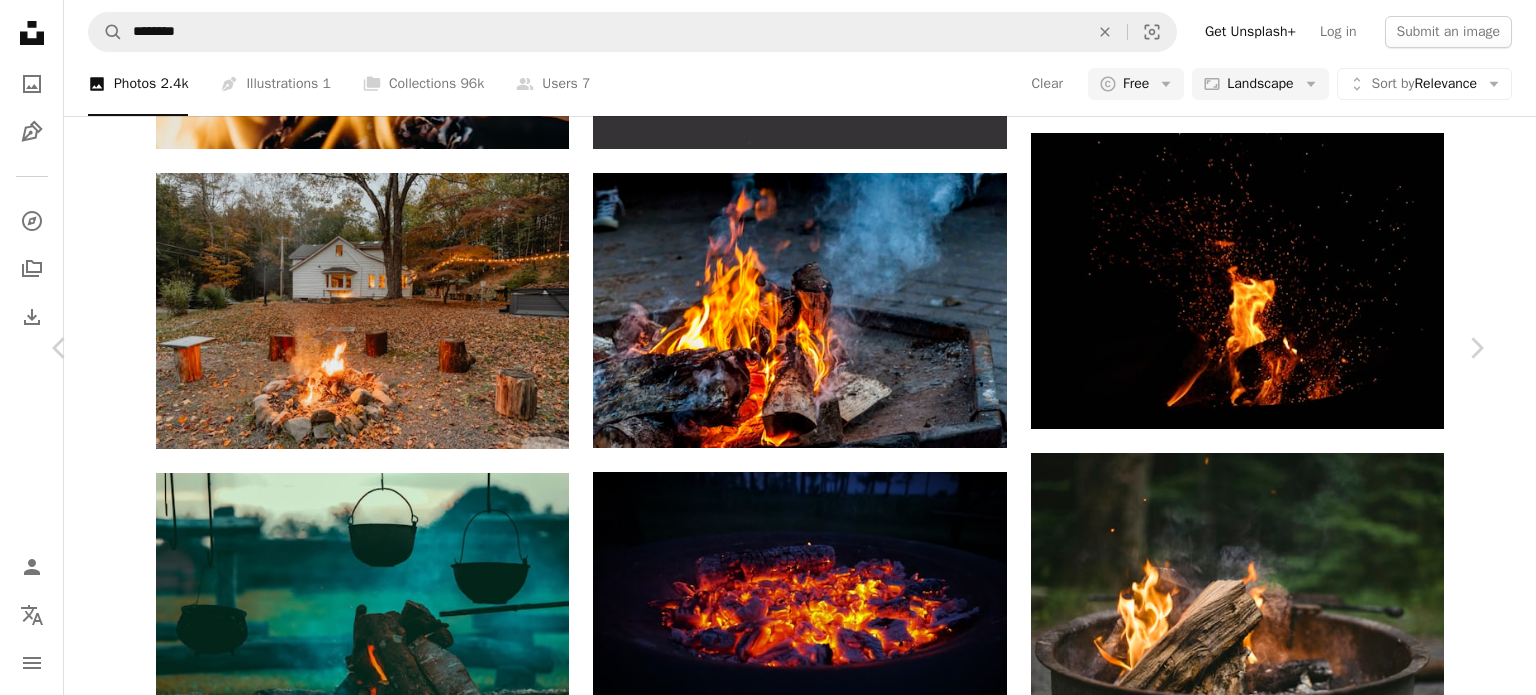 click on "An X shape" at bounding box center [20, 20] 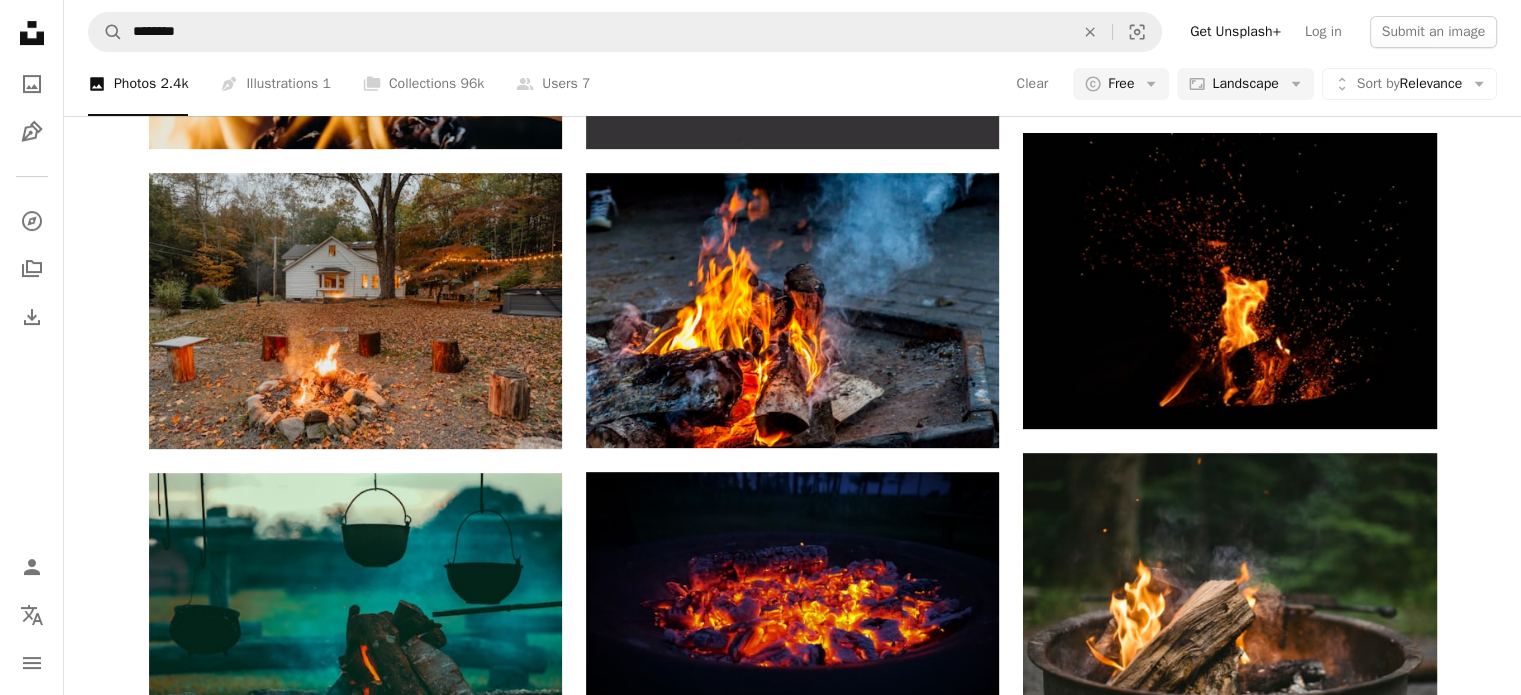 scroll, scrollTop: 23085, scrollLeft: 0, axis: vertical 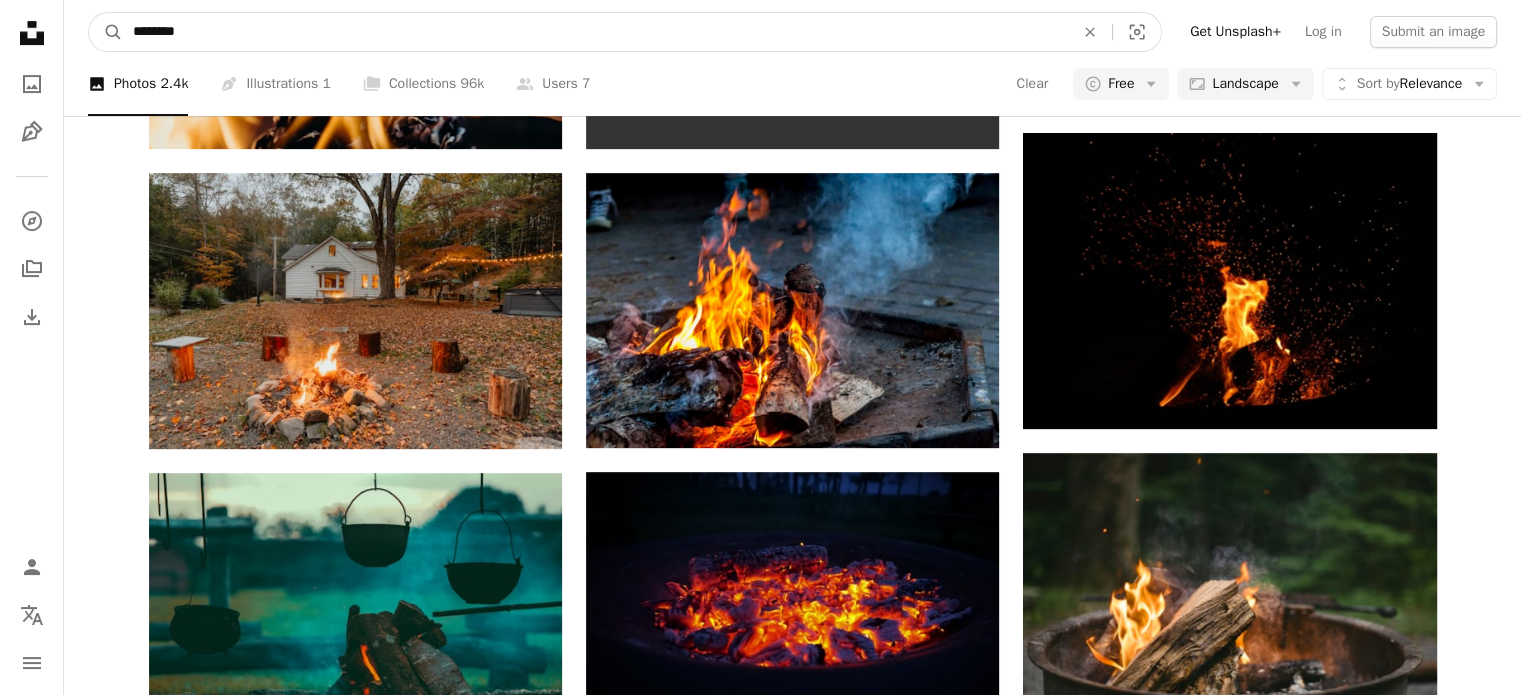 drag, startPoint x: 172, startPoint y: 42, endPoint x: 84, endPoint y: 38, distance: 88.09086 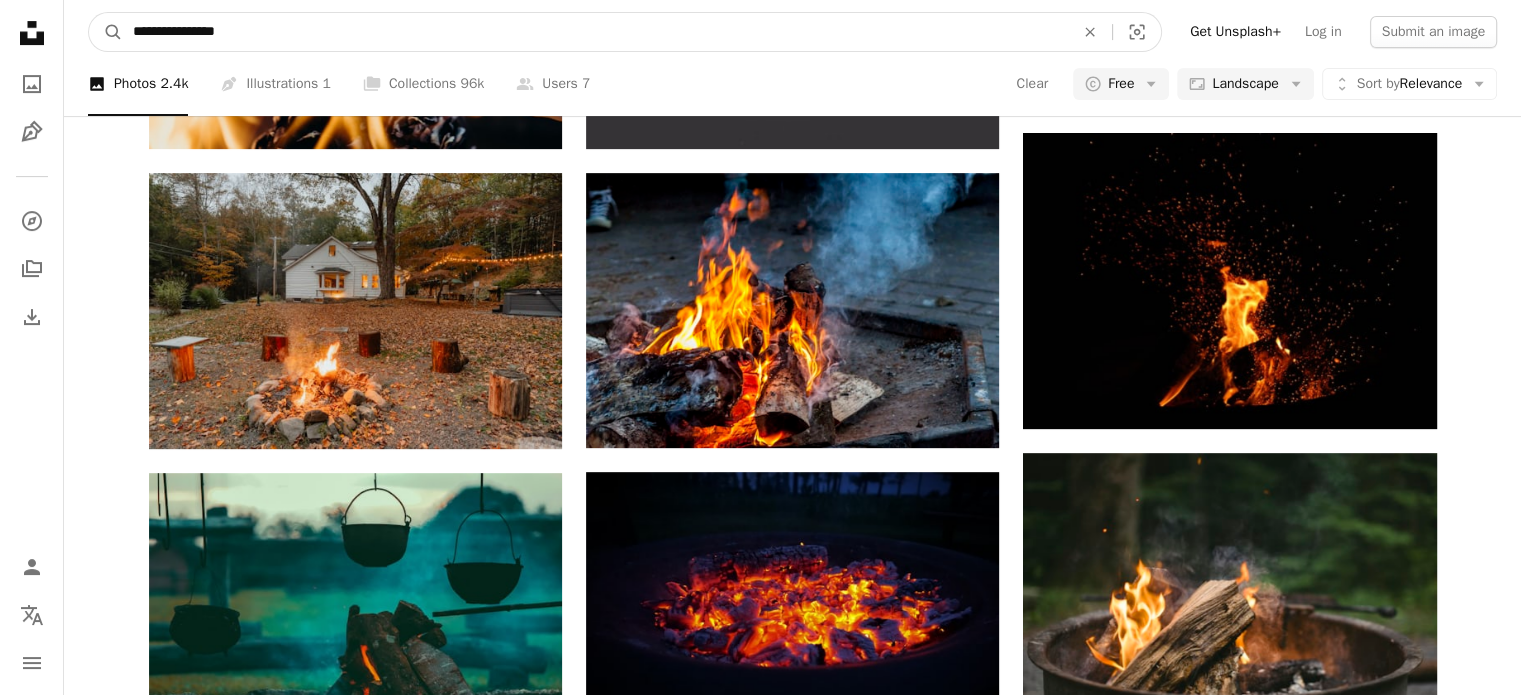 type on "**********" 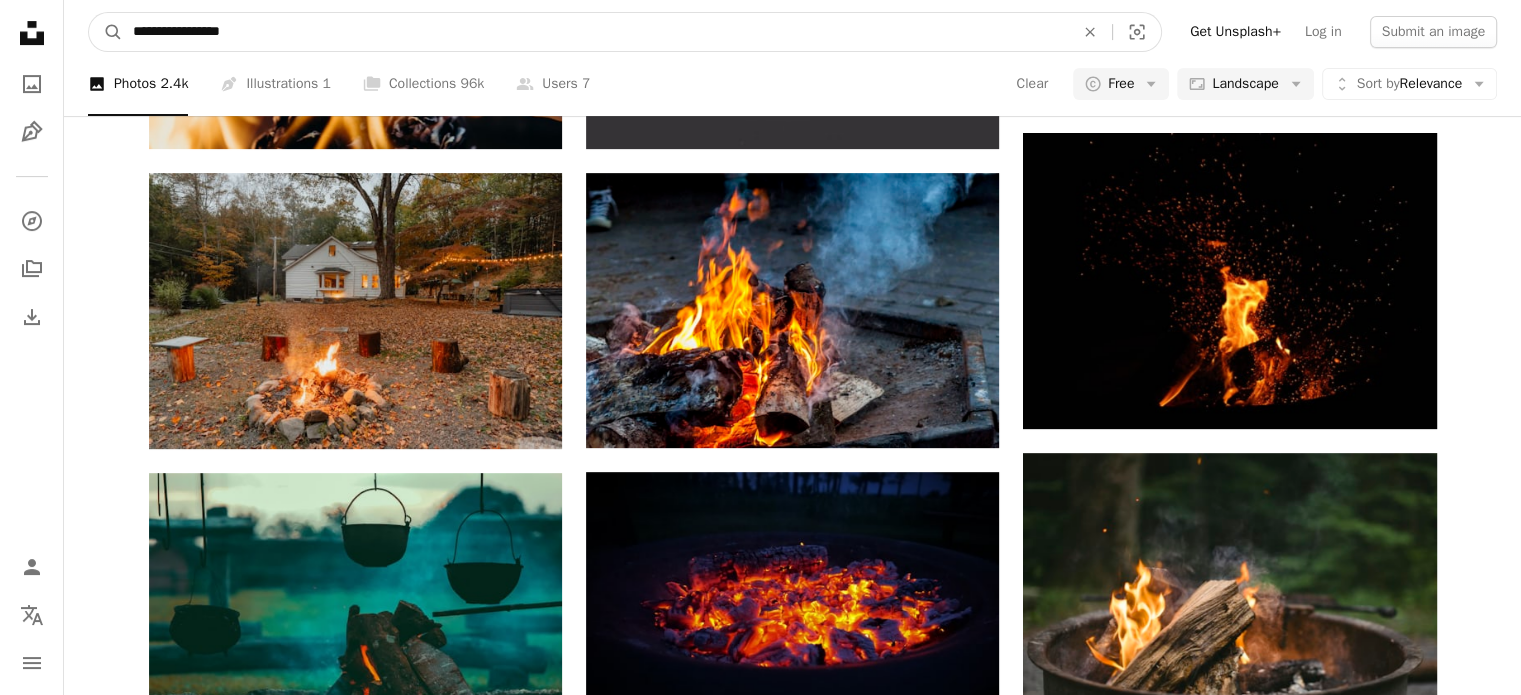 click on "A magnifying glass" at bounding box center [106, 32] 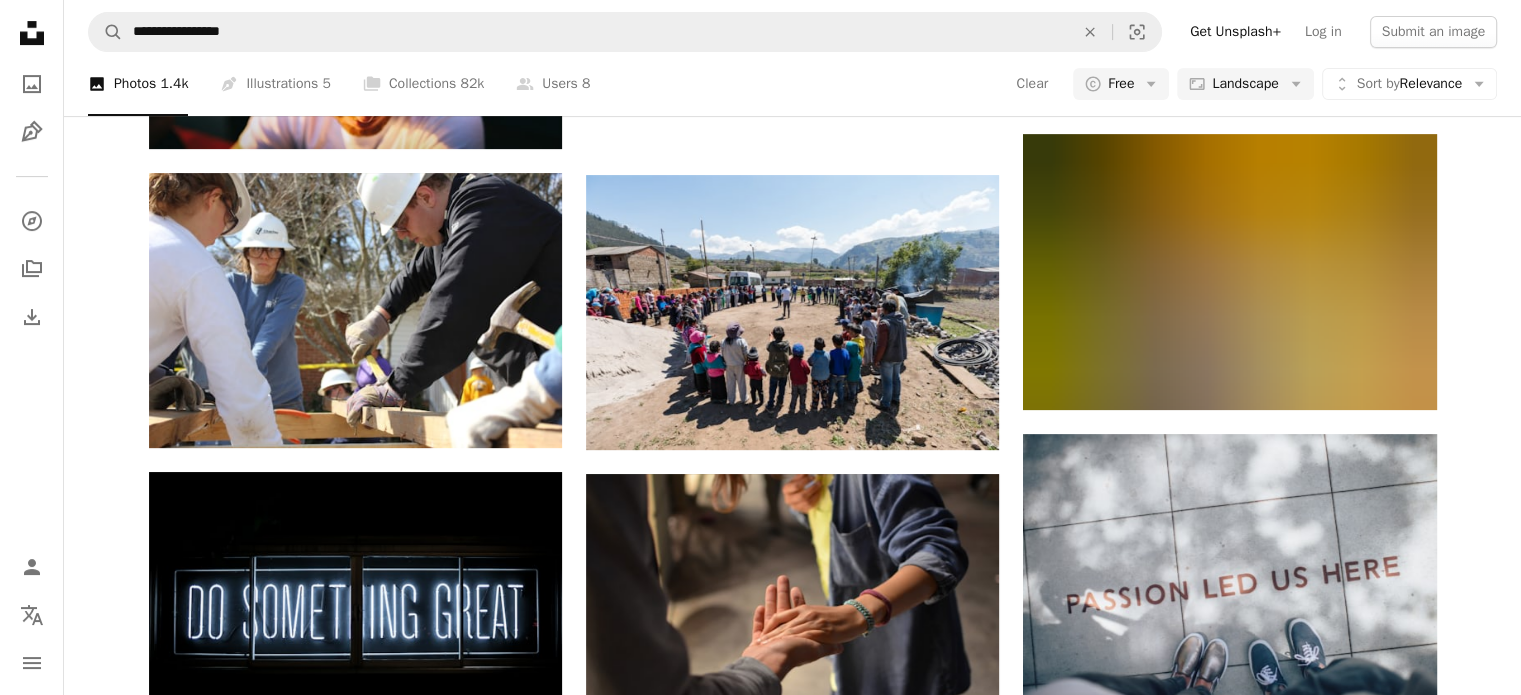 scroll, scrollTop: 1900, scrollLeft: 0, axis: vertical 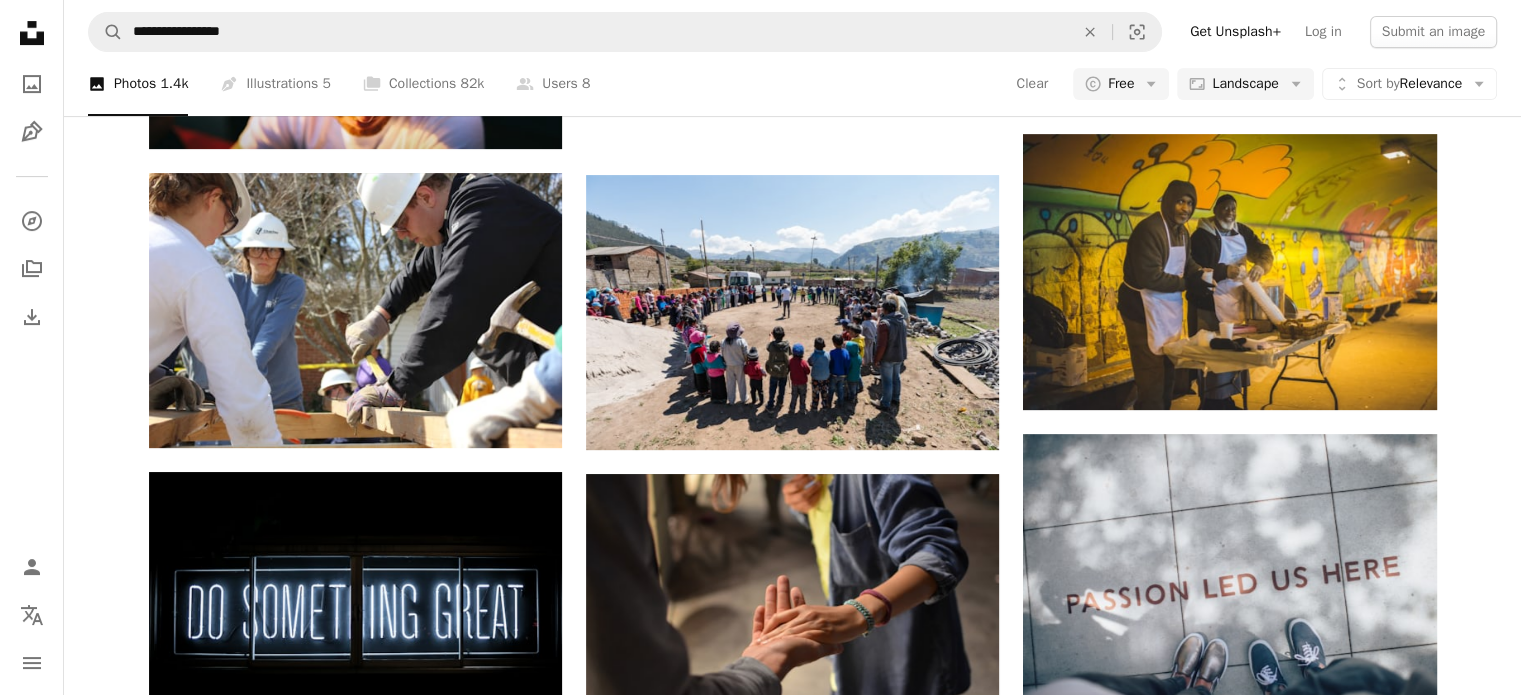 click on "Load more" at bounding box center [793, 2861] 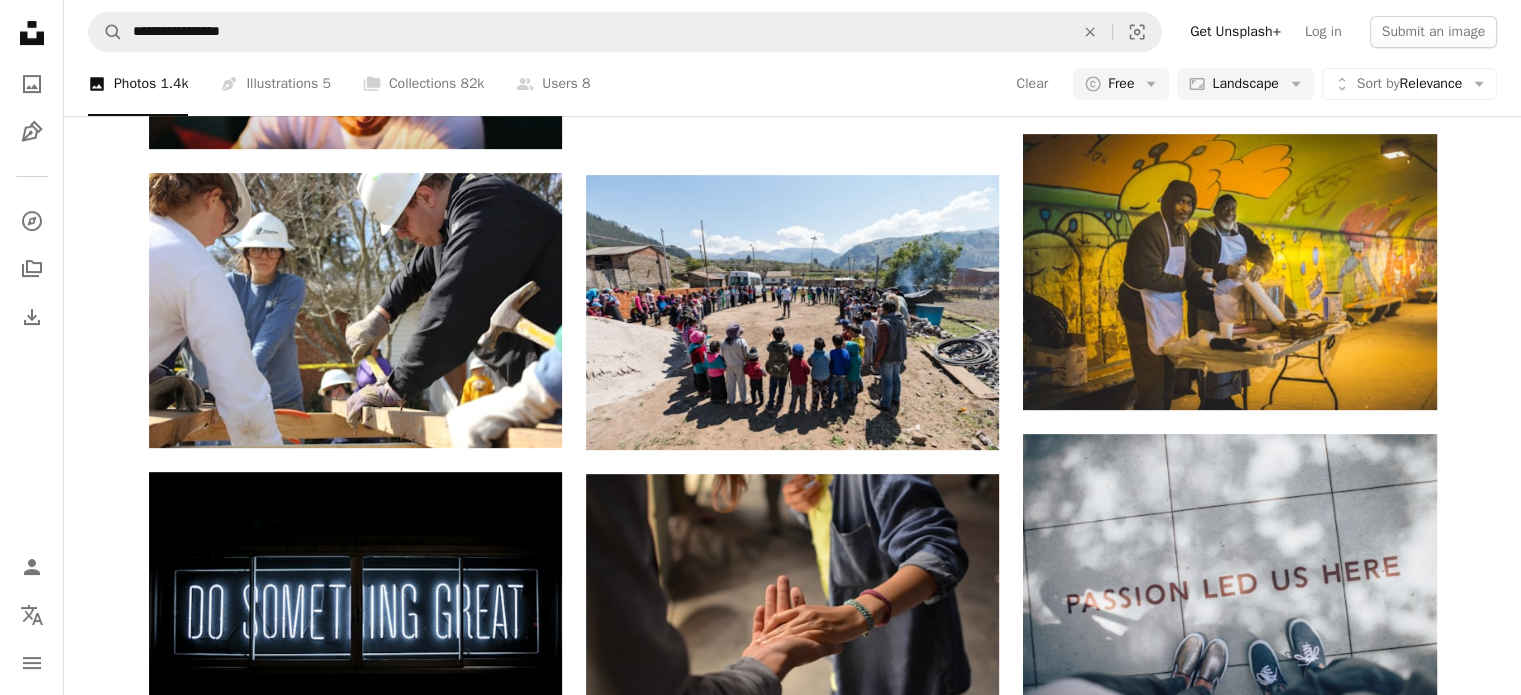 scroll, scrollTop: 41937, scrollLeft: 0, axis: vertical 